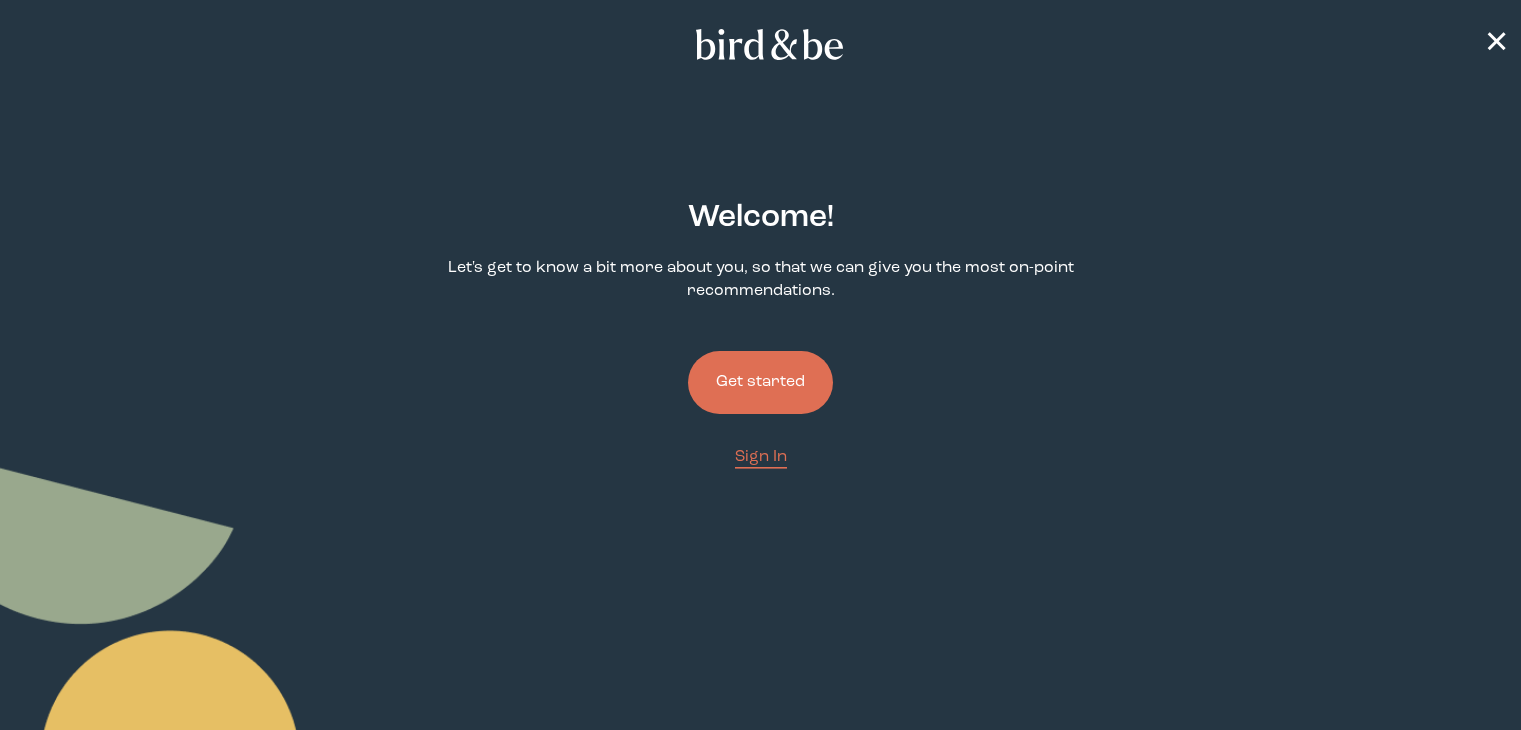 scroll, scrollTop: 0, scrollLeft: 0, axis: both 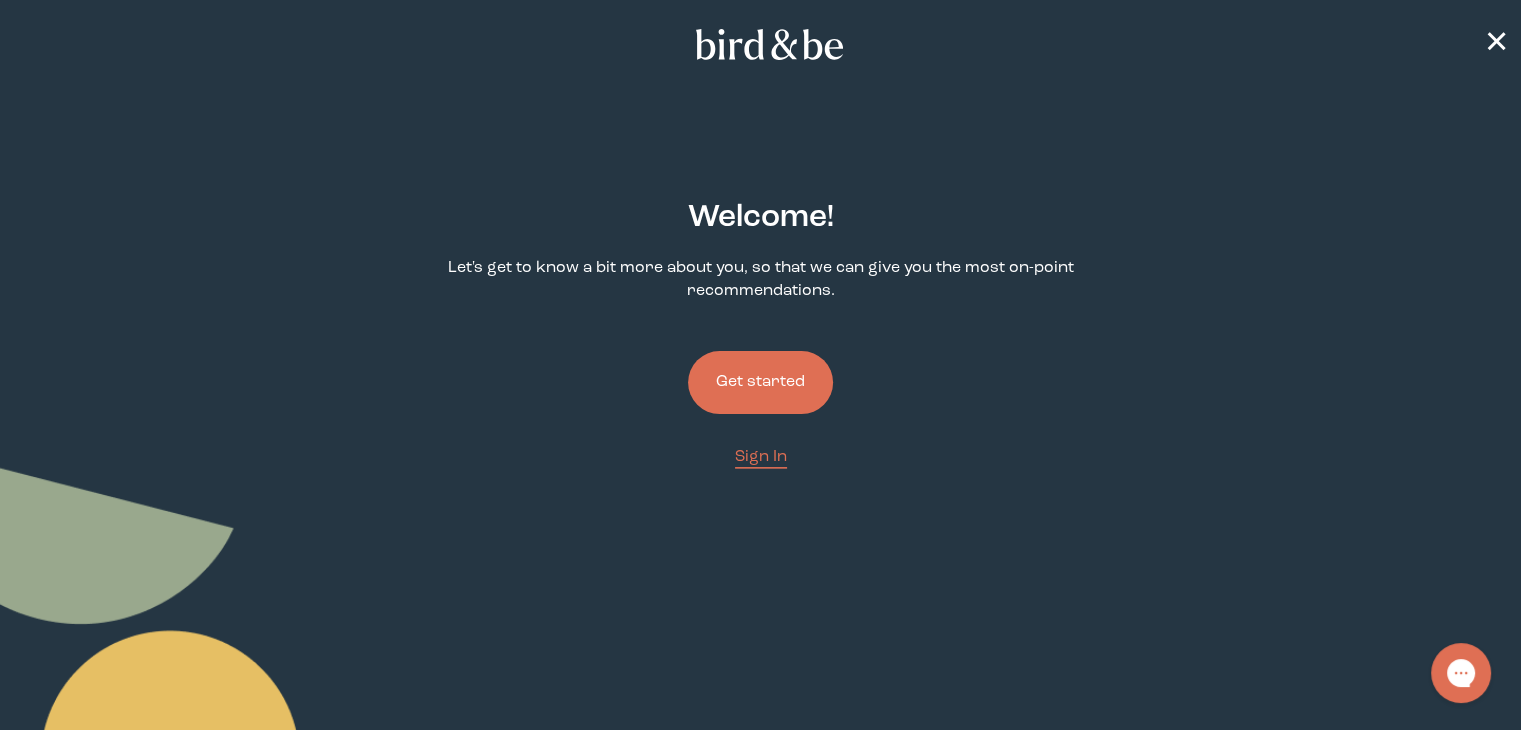 click on "Get started" at bounding box center [760, 382] 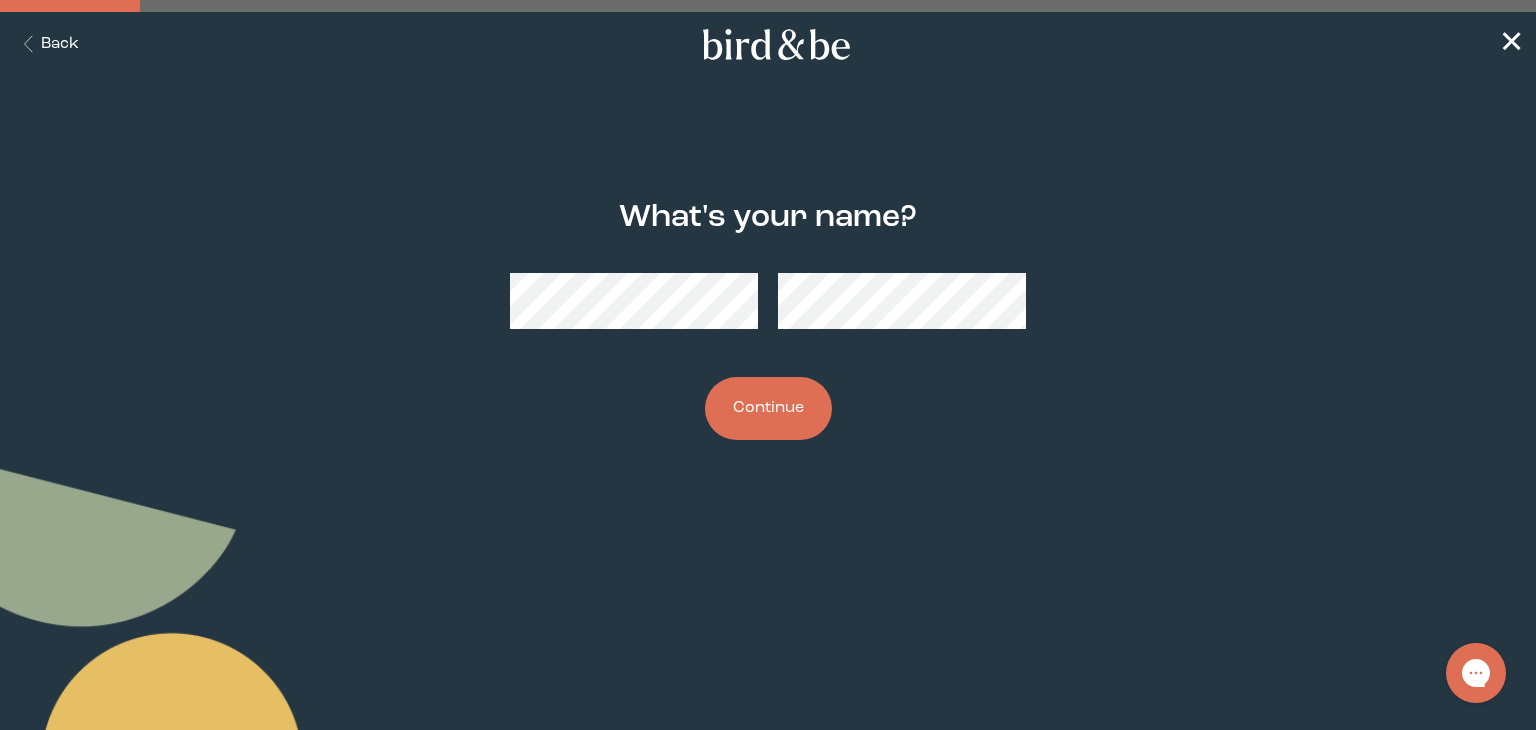 click on "Continue" at bounding box center [768, 408] 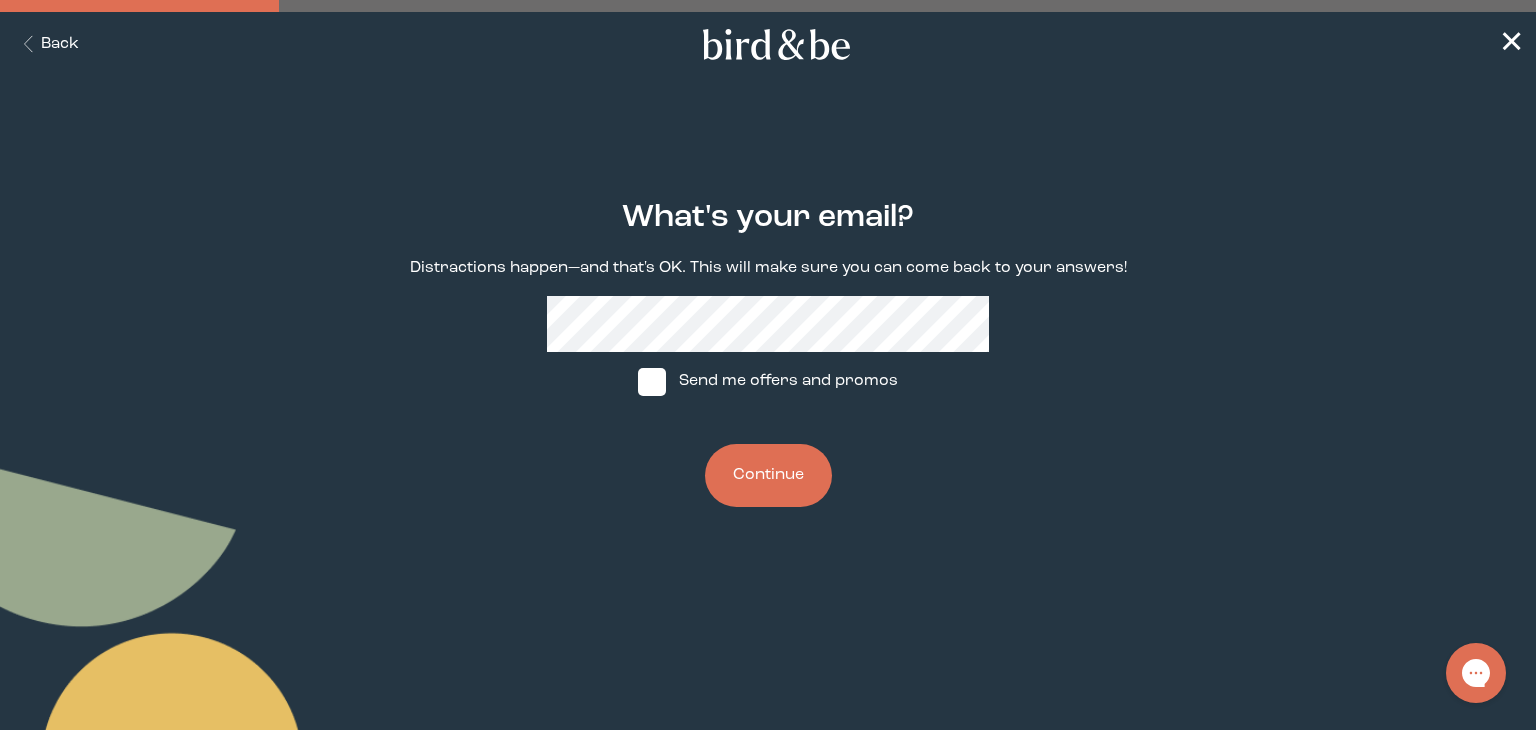 click on "Continue" at bounding box center [768, 475] 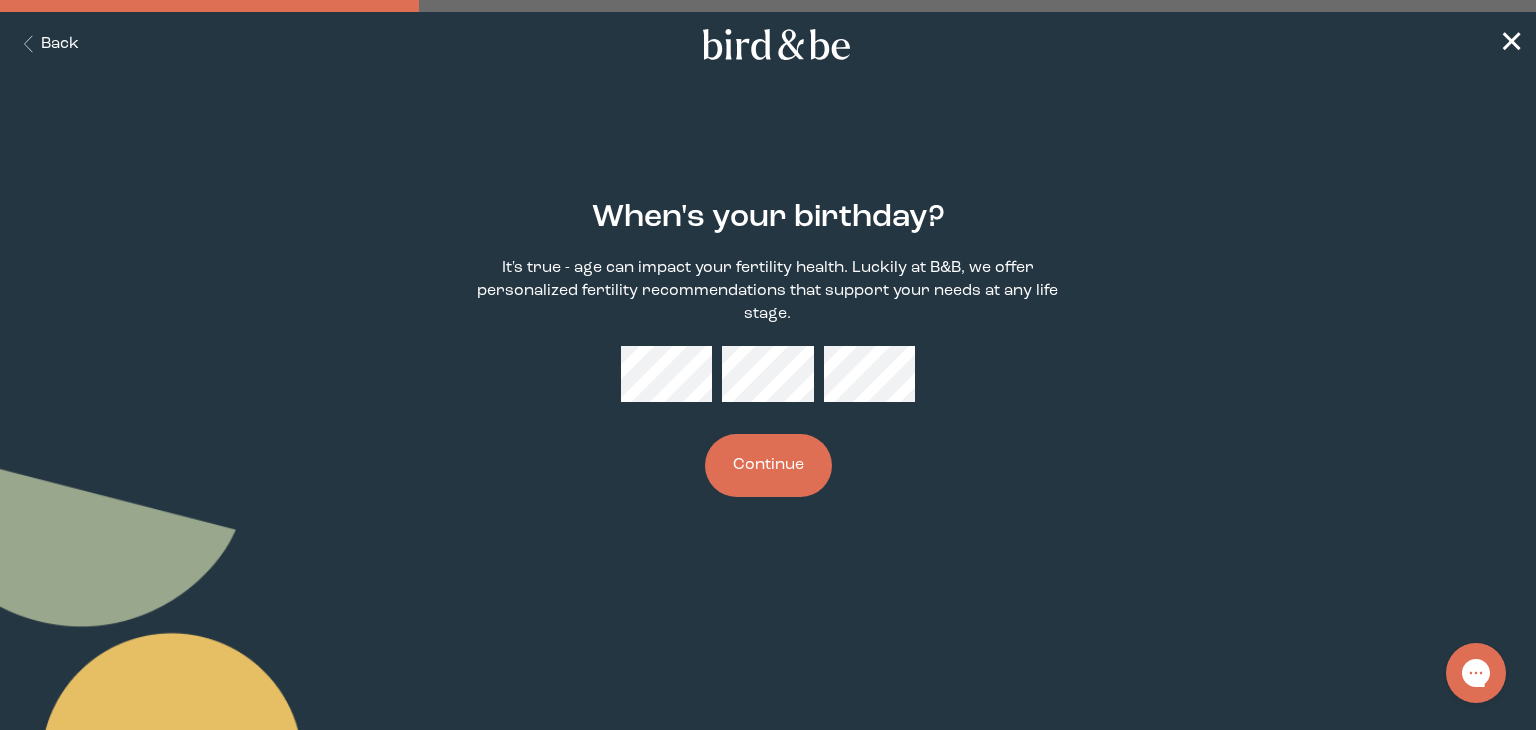 click on "Continue" at bounding box center [768, 465] 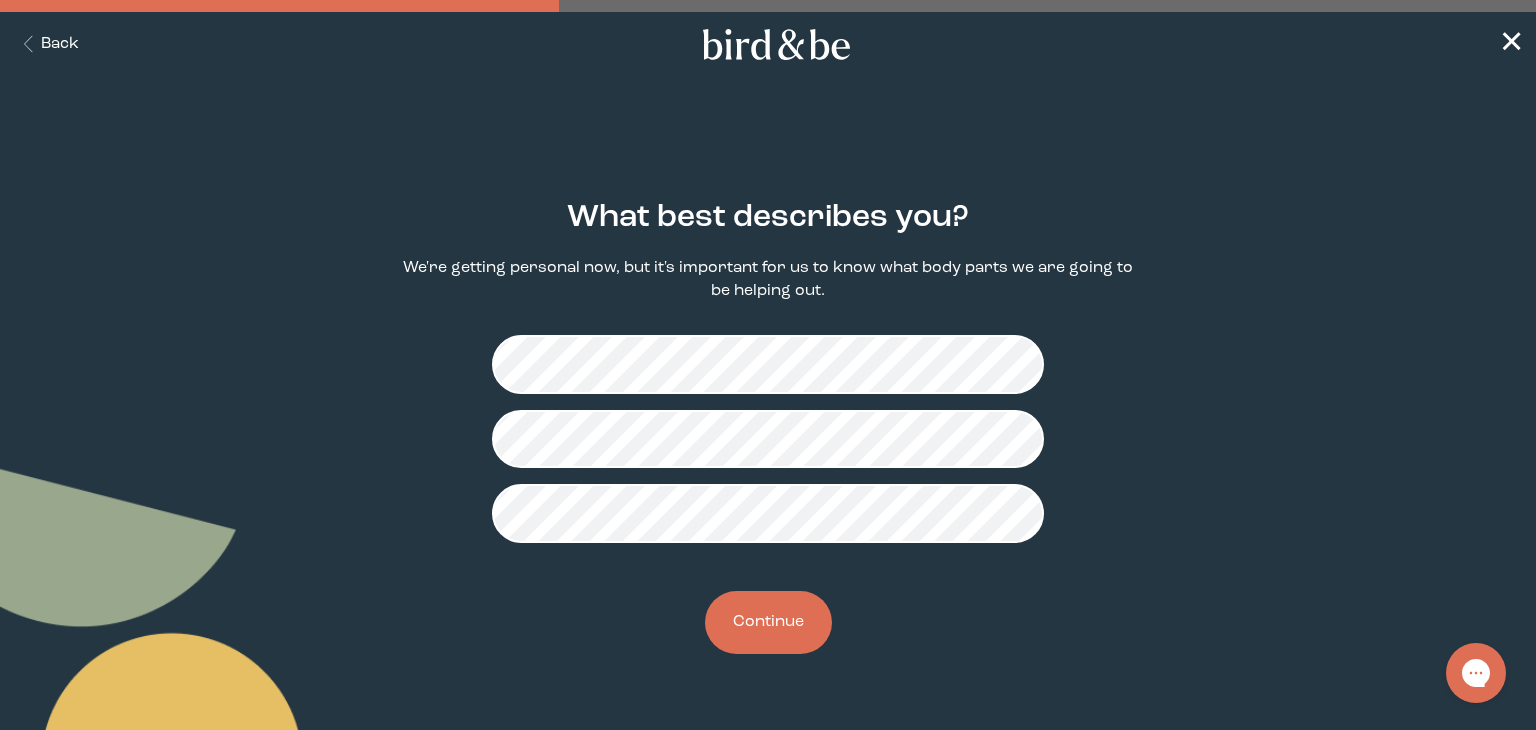 click on "Continue" at bounding box center [768, 622] 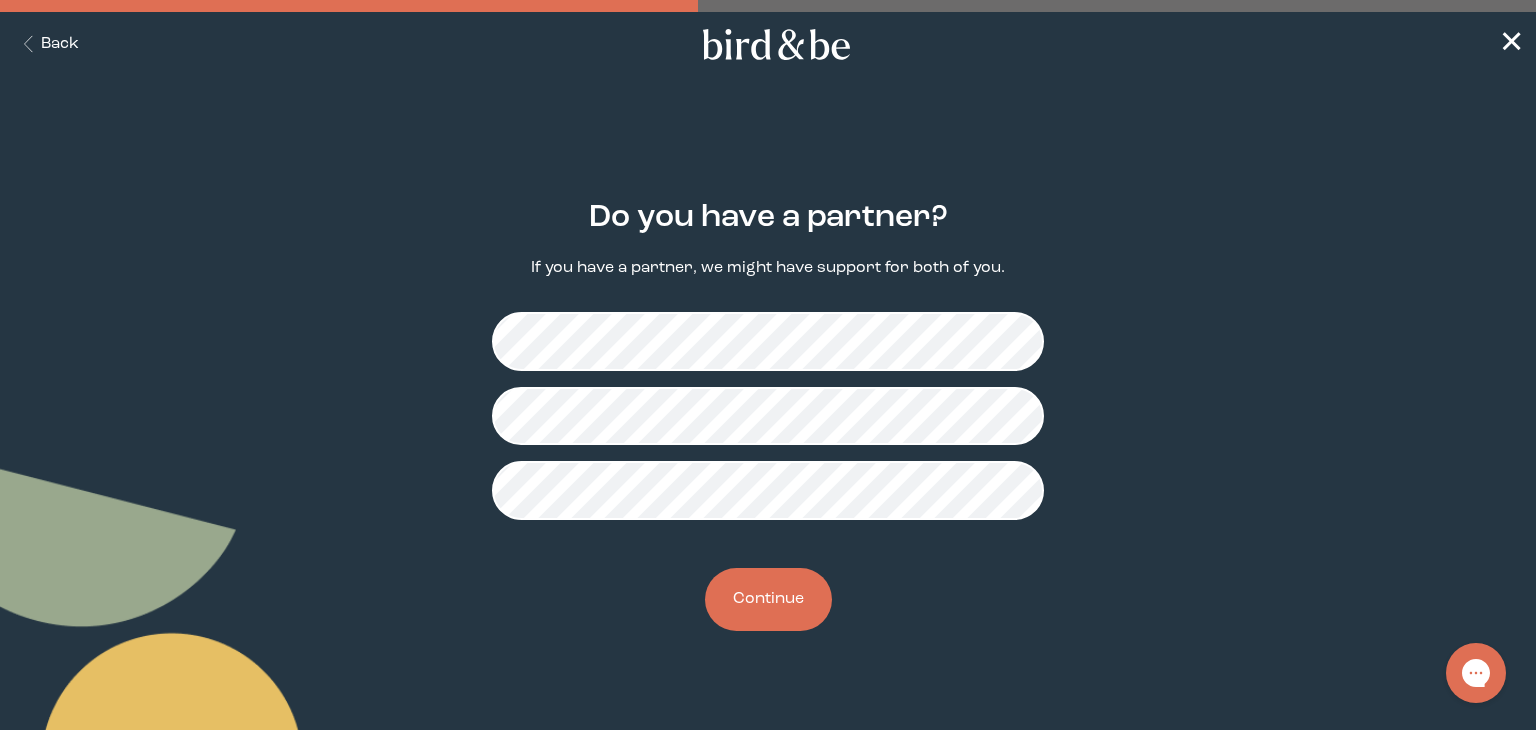 click on "Continue" at bounding box center (768, 599) 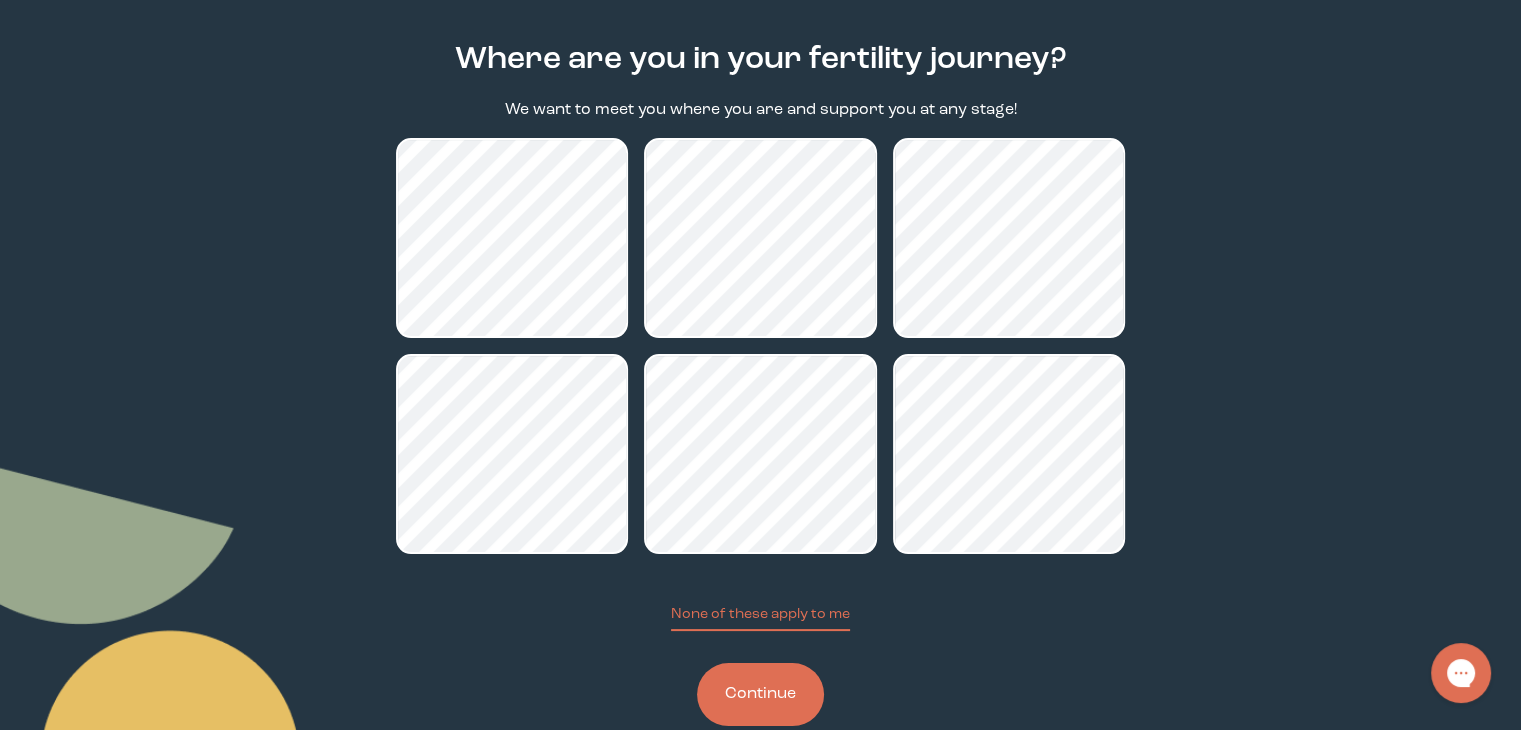 scroll, scrollTop: 160, scrollLeft: 0, axis: vertical 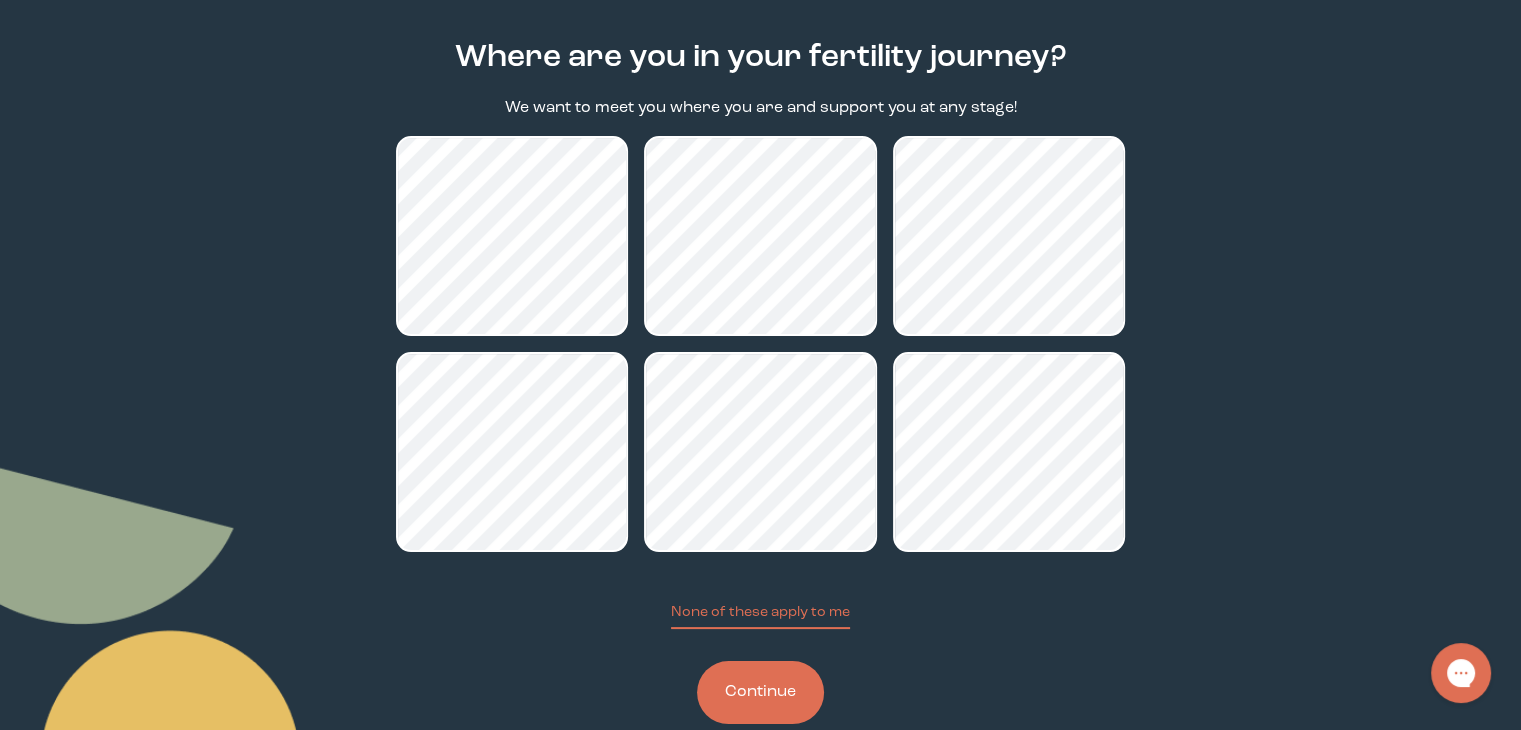 click on "Continue" at bounding box center (760, 692) 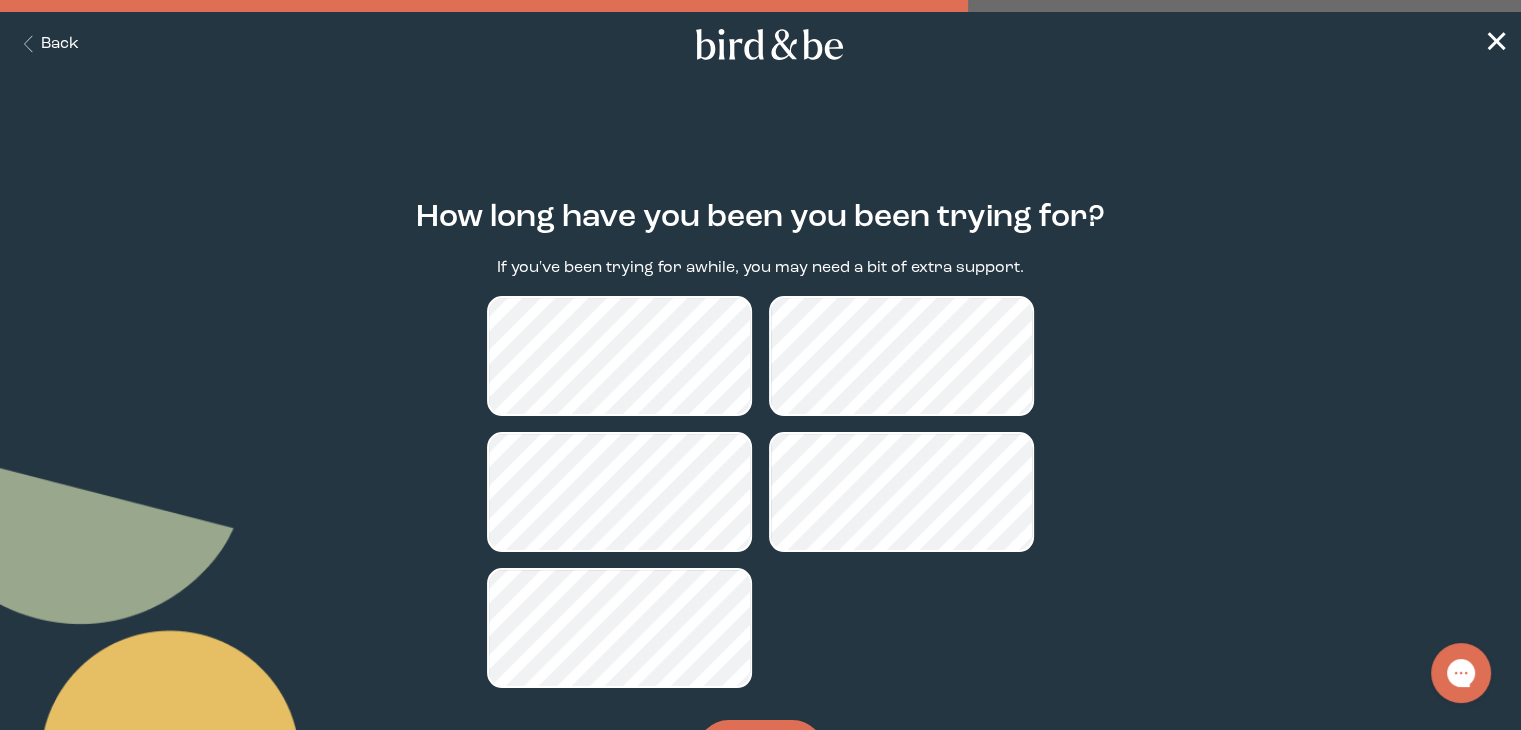 click on "Continue" at bounding box center (760, 751) 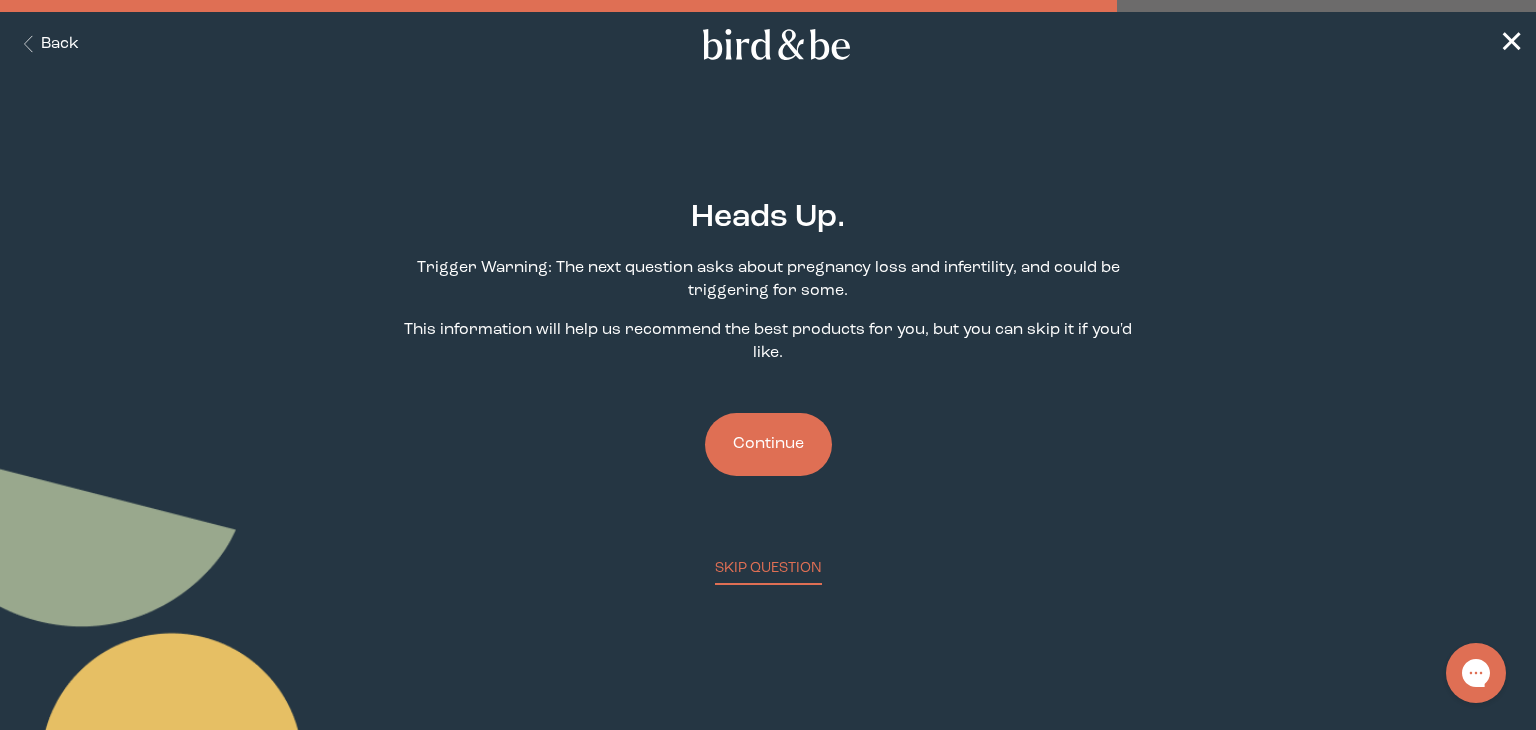 click on "Continue" at bounding box center (768, 444) 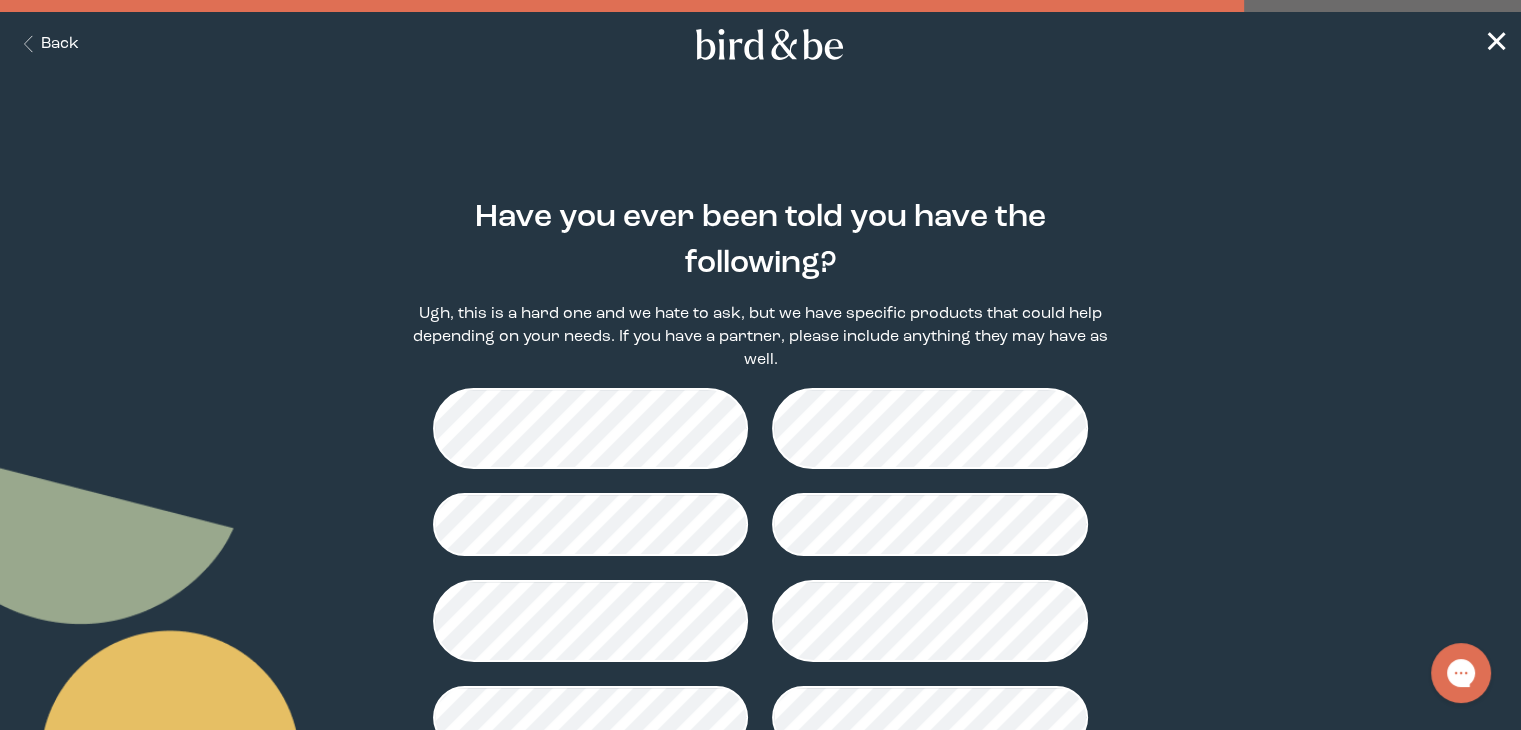 click on "Have you ever been told you have the following? Ugh, this is a hard one and we hate to ask, but we have specific products that could help depending on your needs. If you have a partner, please include anything they may have as well. Continue" at bounding box center [760, 565] 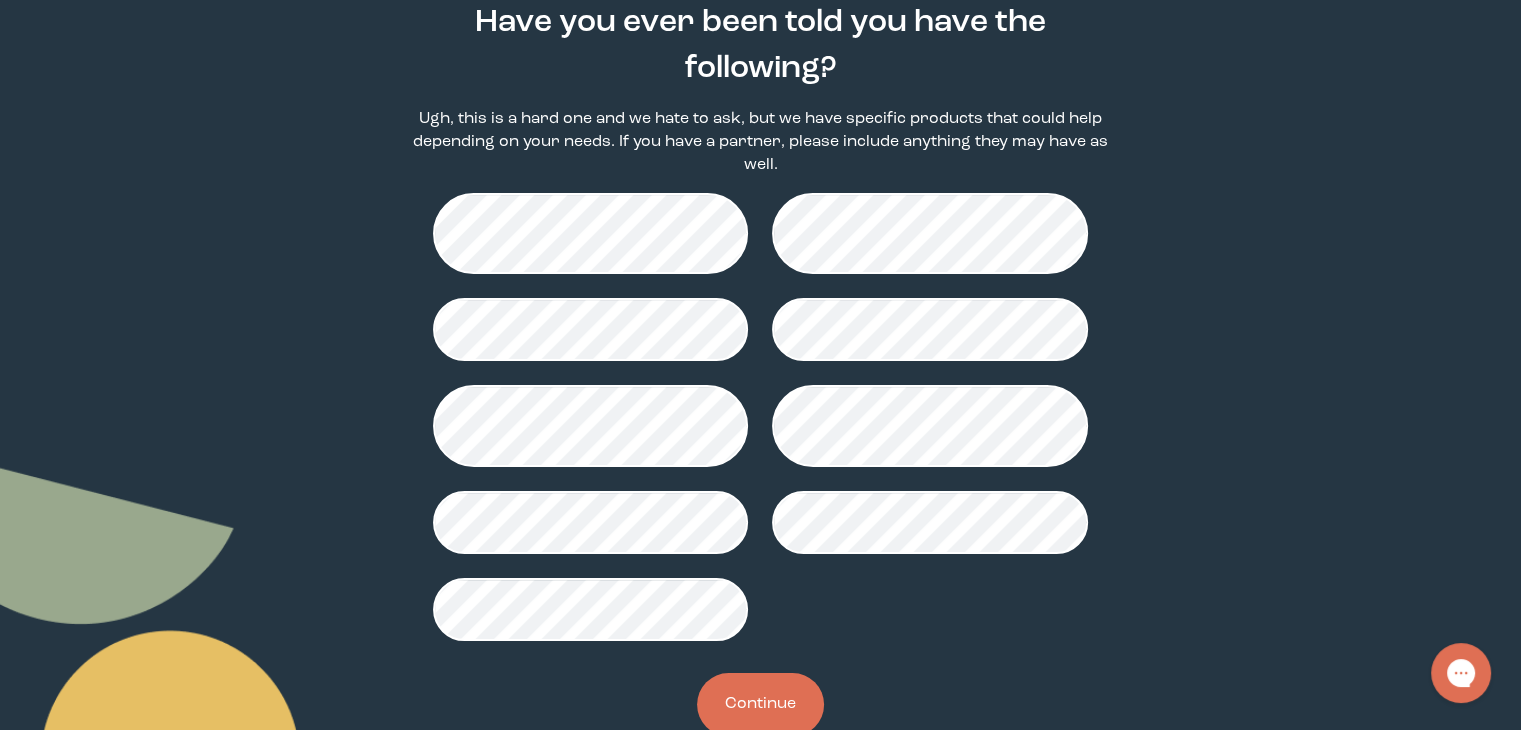 scroll, scrollTop: 200, scrollLeft: 0, axis: vertical 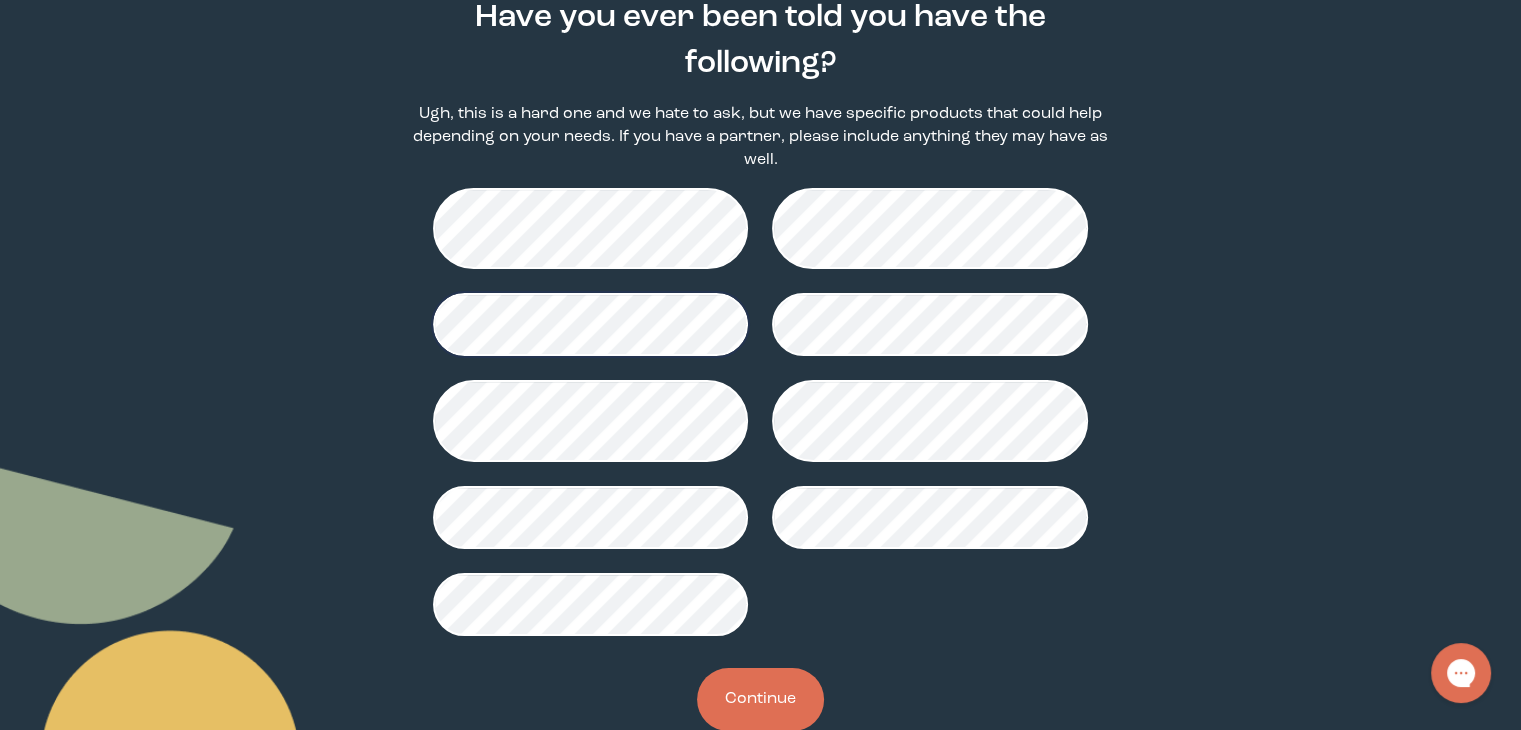click on "Continue" at bounding box center (760, 699) 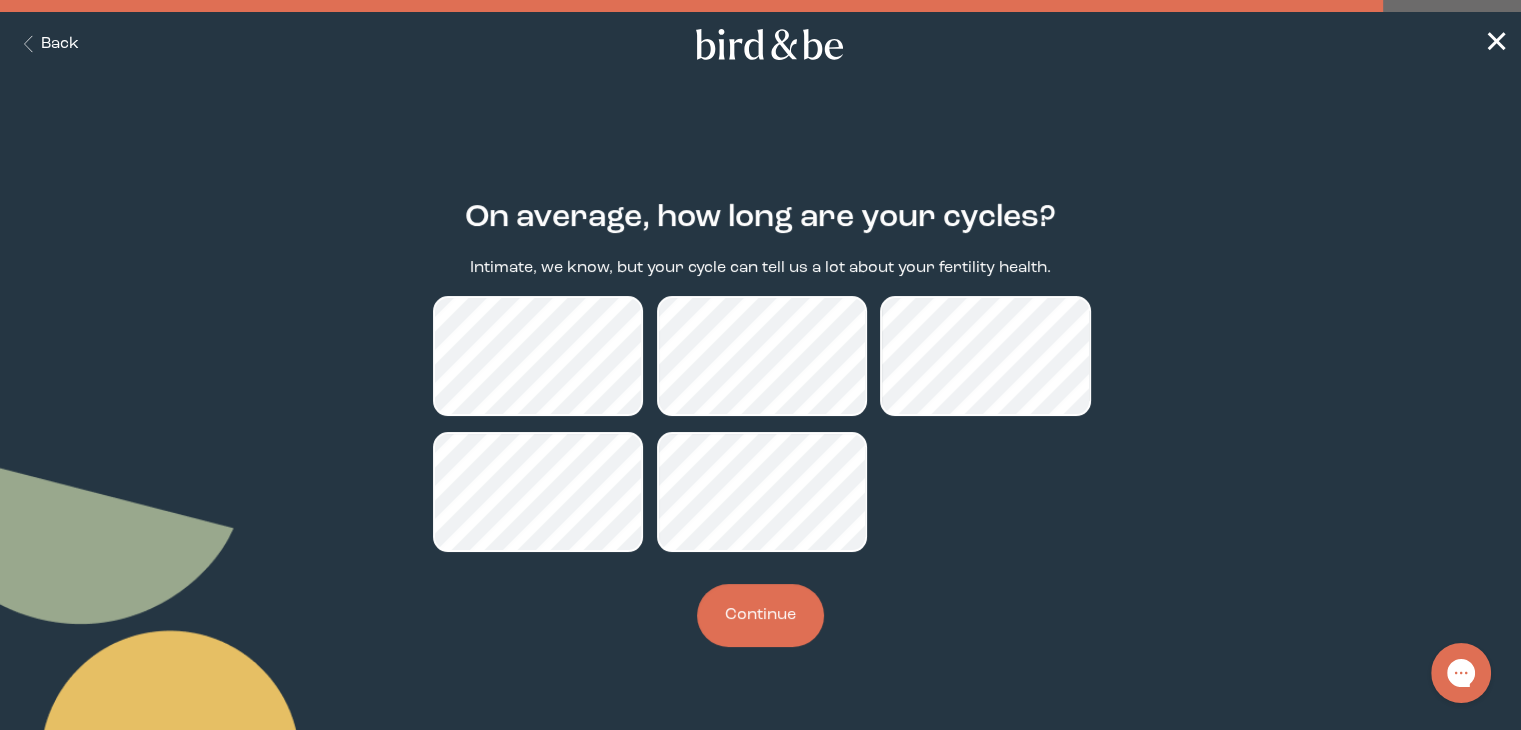 scroll, scrollTop: 0, scrollLeft: 0, axis: both 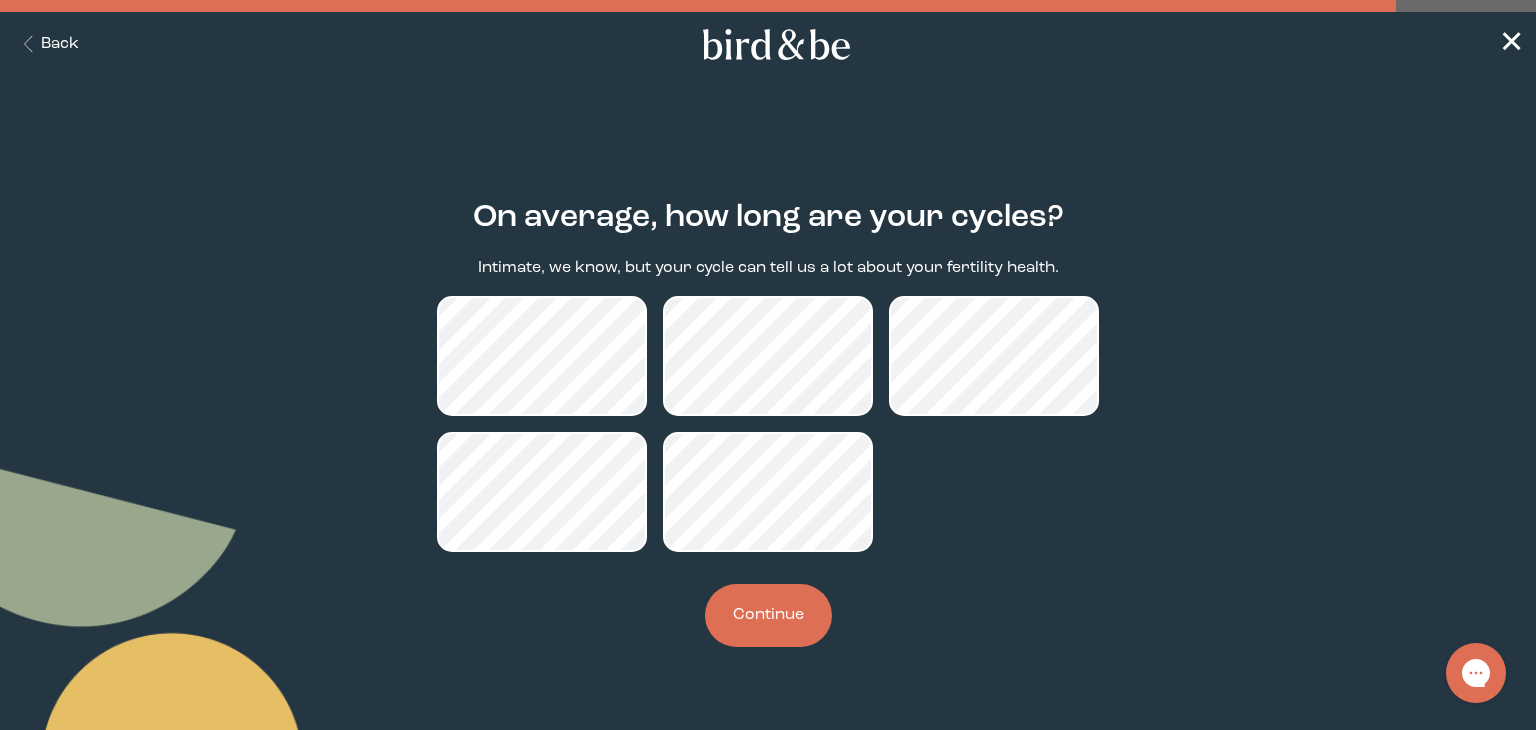 click on "Continue" at bounding box center [768, 615] 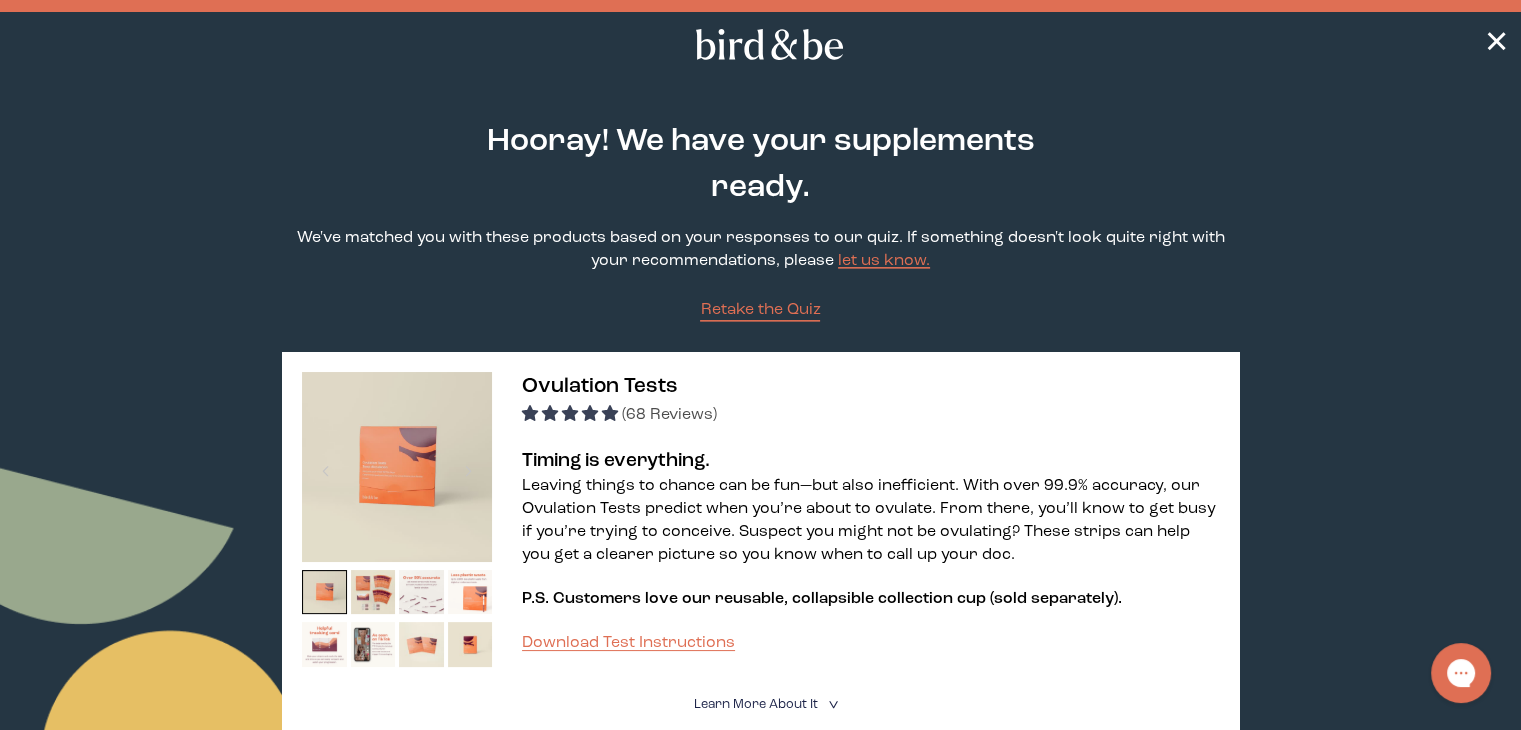 click on "Hooray! We have your supplements ready. We've matched you with these products based on your responses to our quiz. If something doesn't look quite right with your recommendations, please   let us know. Retake the Quiz Ovulation Tests         (68  Reviews)   Timing is everything.
Leaving things to chance can be fun—but also inefficient. With over 99.9% accuracy, our Ovulation Tests predict when you’re about to ovulate. From there, you’ll know to get busy if you’re trying to conceive. Suspect you might not be ovulating? These strips can help you get a clearer picture so you know when to call up your doc.
P.S. Customers love our reusable, collapsible collection cup (sold separately) .
Download Test Instructions Learn More About it   < What makes it special Is this product for you    Let’s make this easy with step-by-step instructions, ovulation info and a   results decoder. Check out our handy testing guide    Open testing guide With CoQ10 Boost(s) 1 Pack (10 Tests) 2 Packs (20 Tests)" at bounding box center [760, 2839] 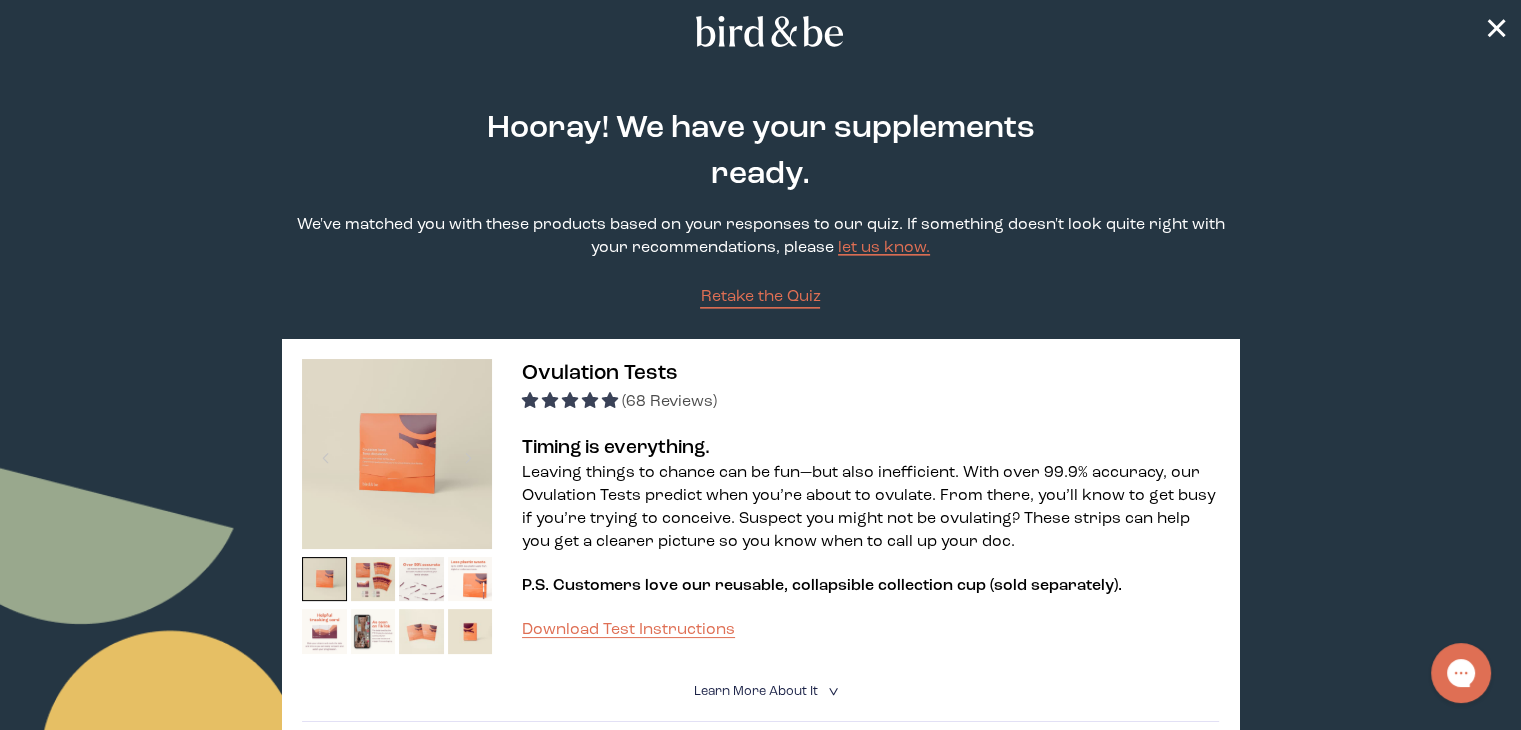 scroll, scrollTop: 0, scrollLeft: 0, axis: both 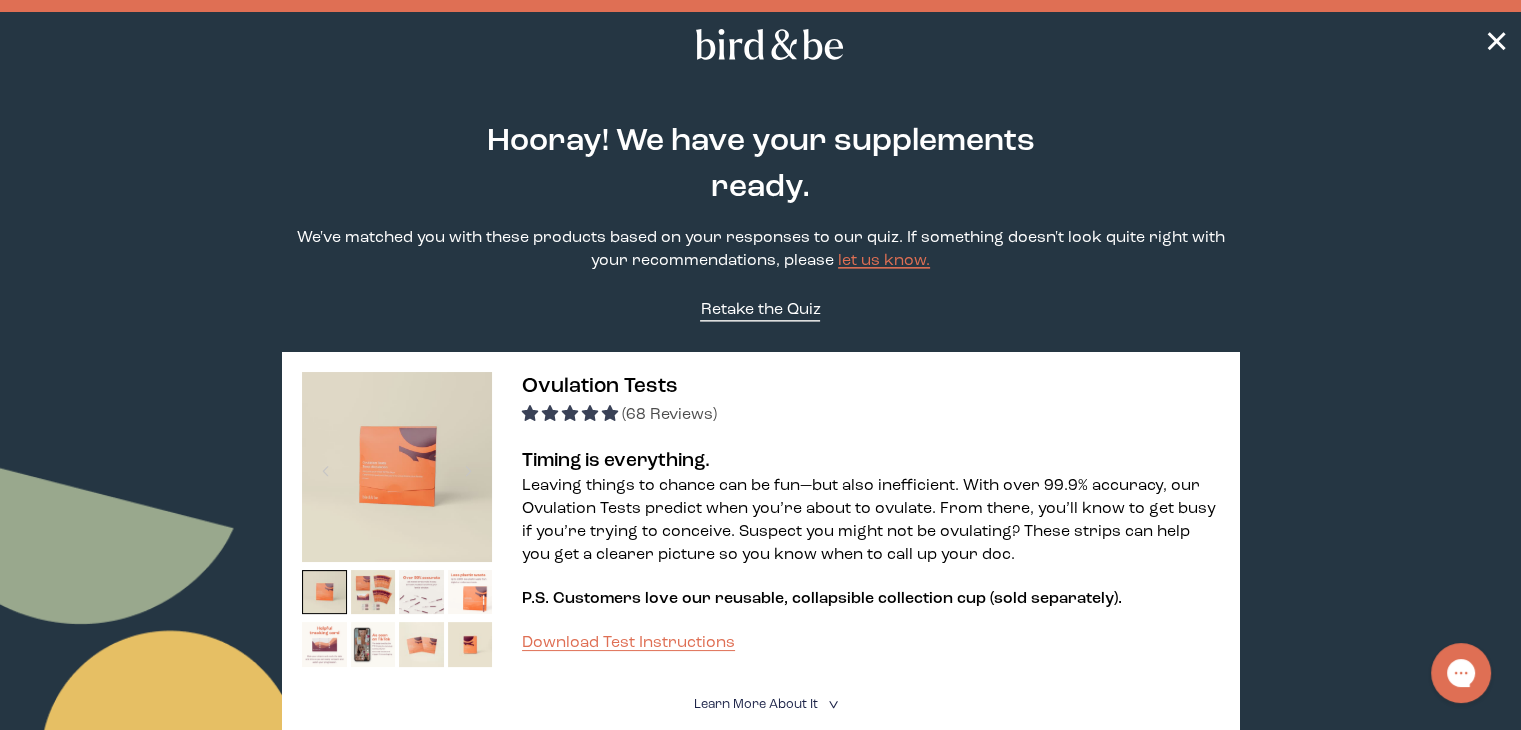 click on "Retake the Quiz" at bounding box center [760, 310] 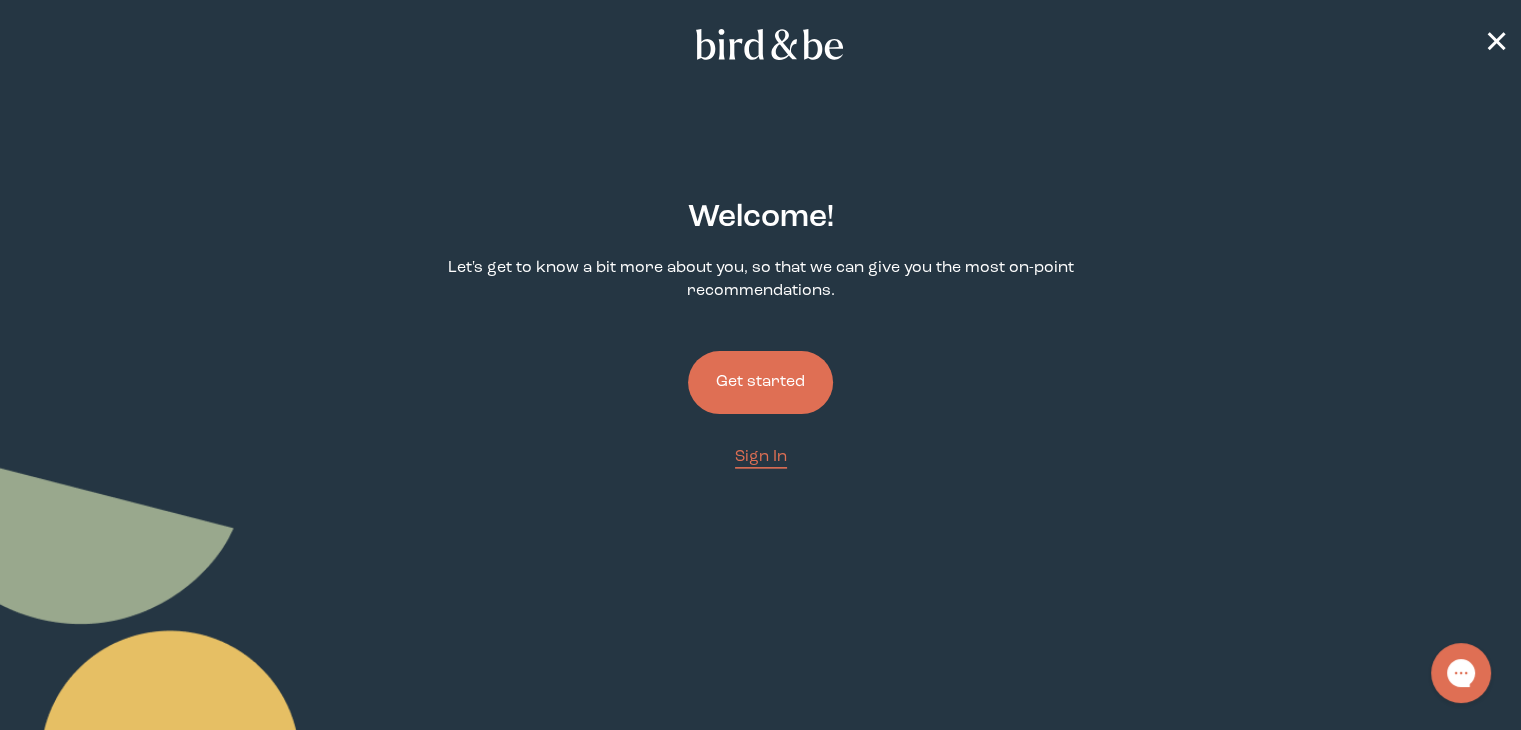 click on "Get started" at bounding box center (760, 382) 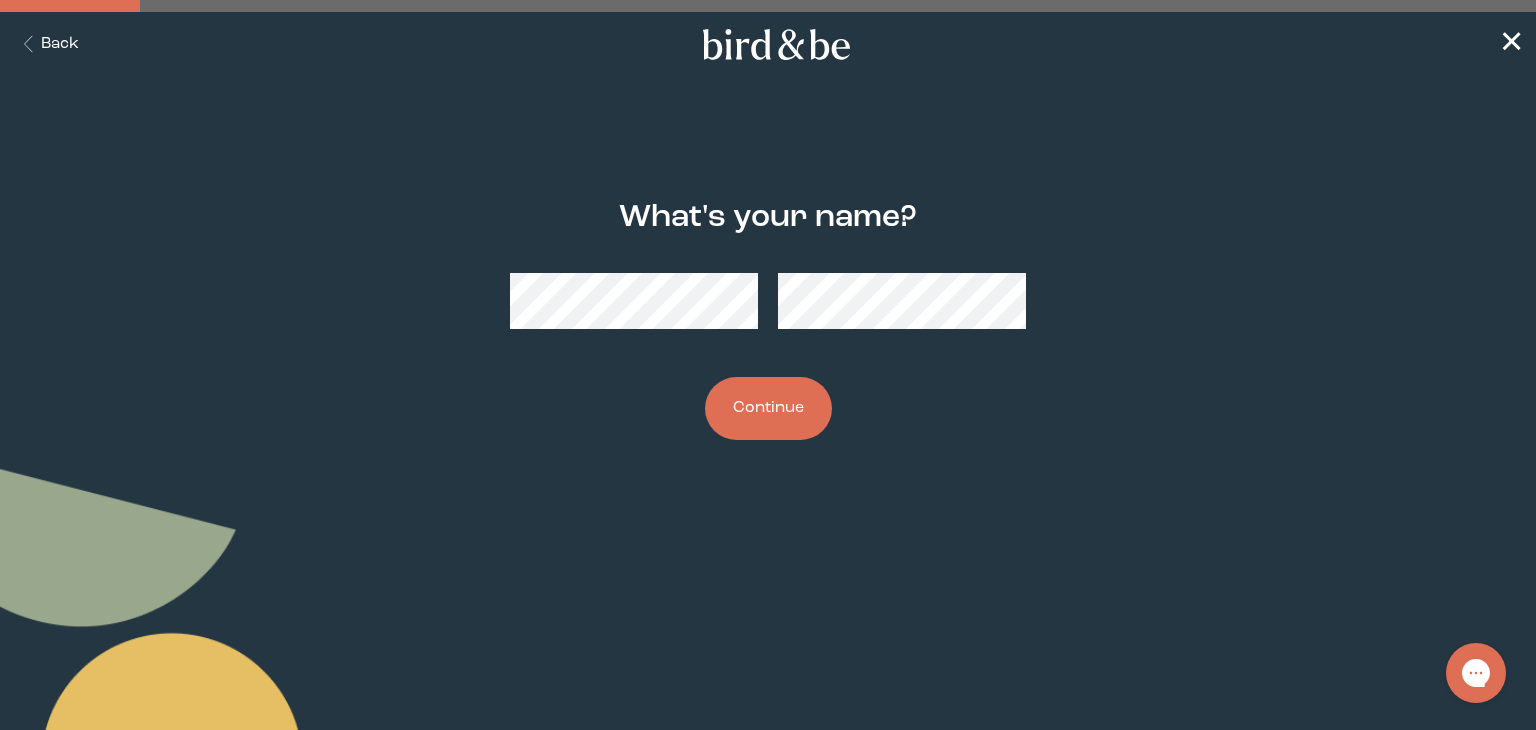 click on "Continue" at bounding box center (768, 408) 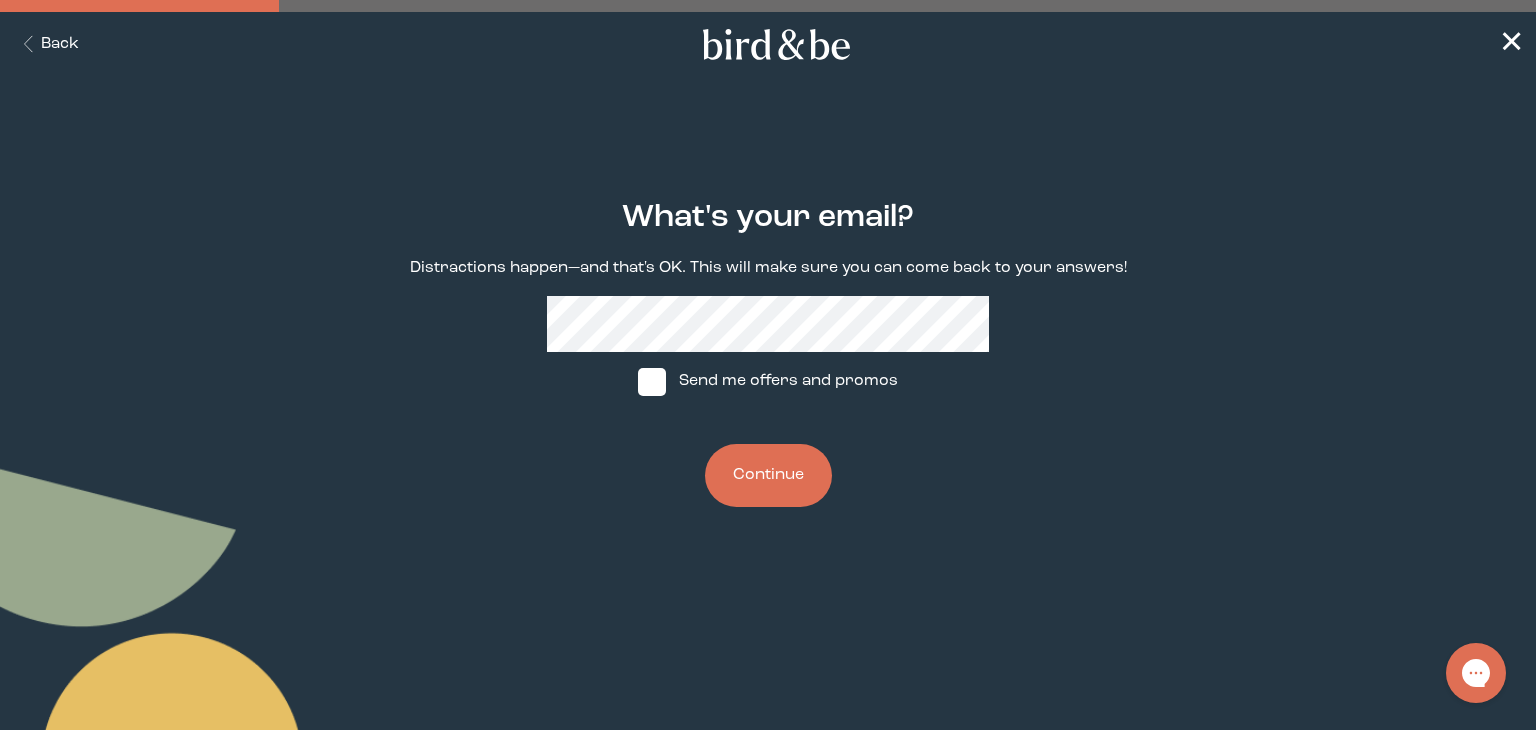 click on "Continue" at bounding box center (768, 475) 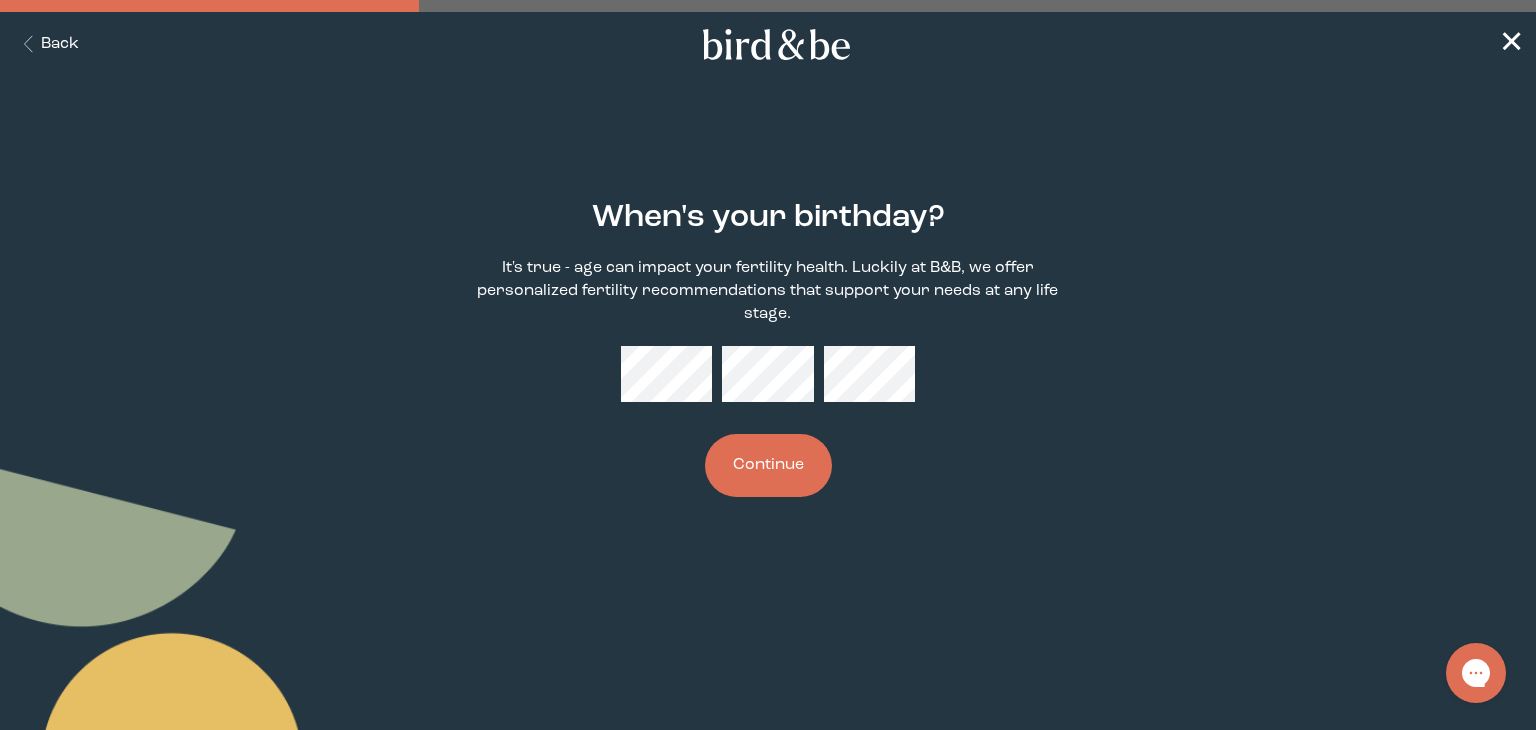 click on "Continue" at bounding box center (768, 465) 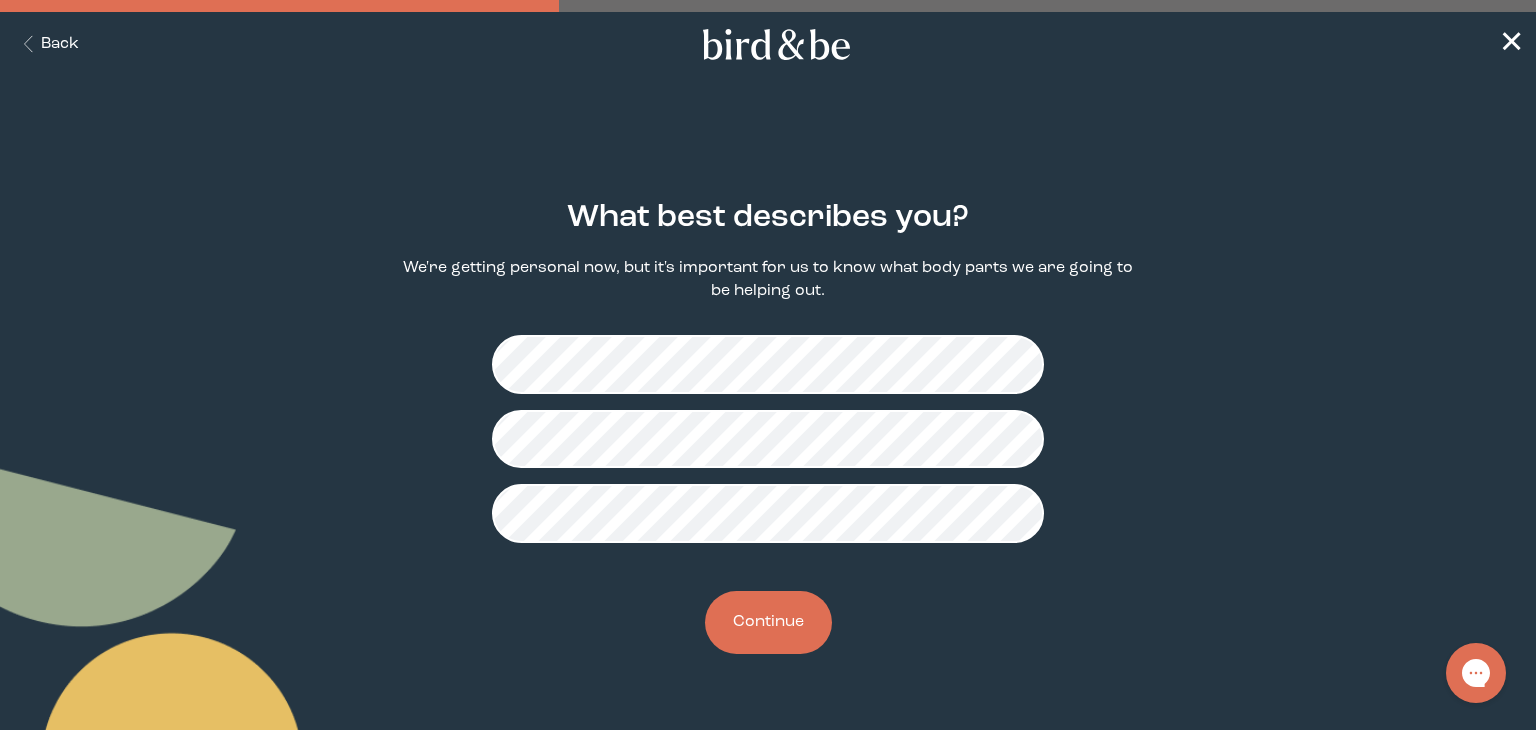 click on "Continue" at bounding box center (768, 622) 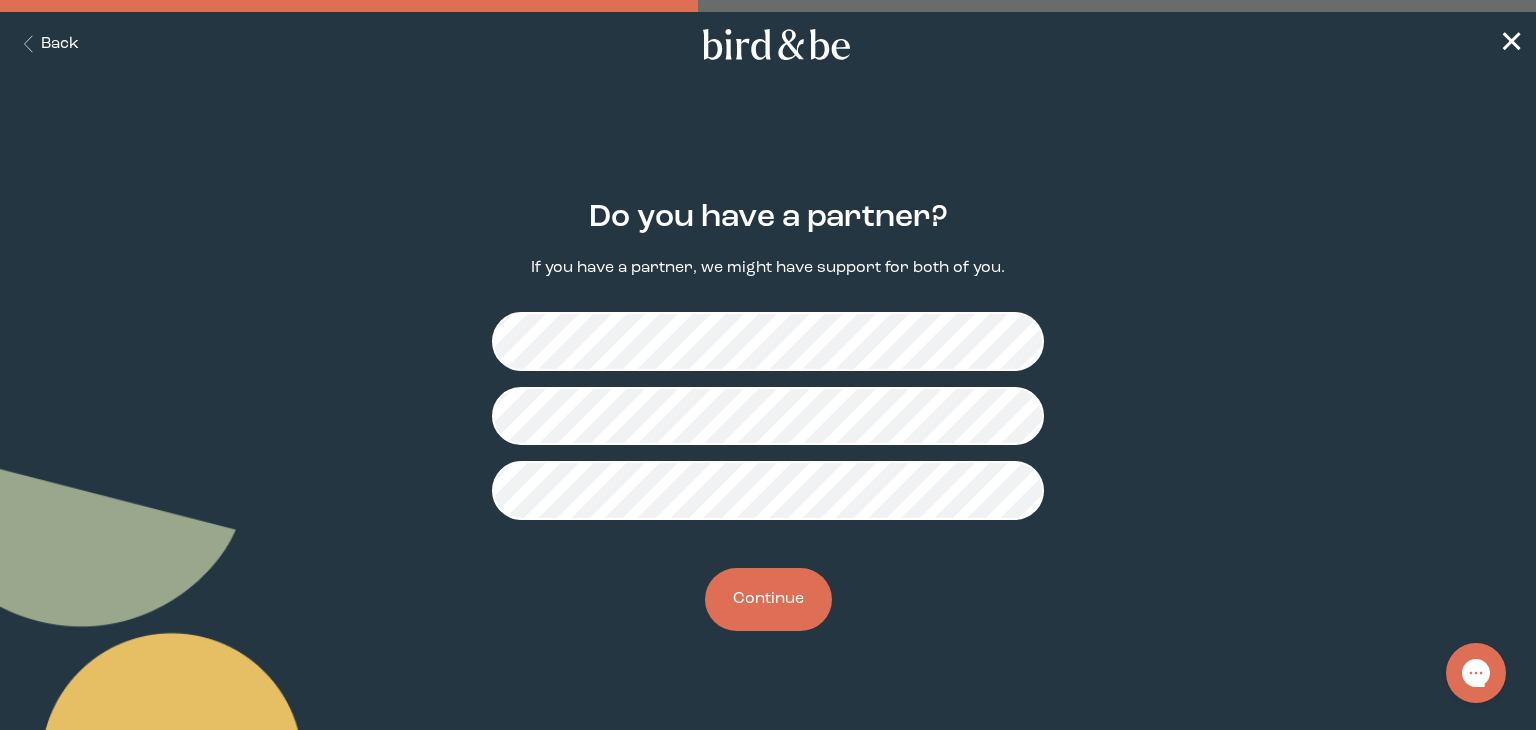 click on "Continue" at bounding box center (768, 599) 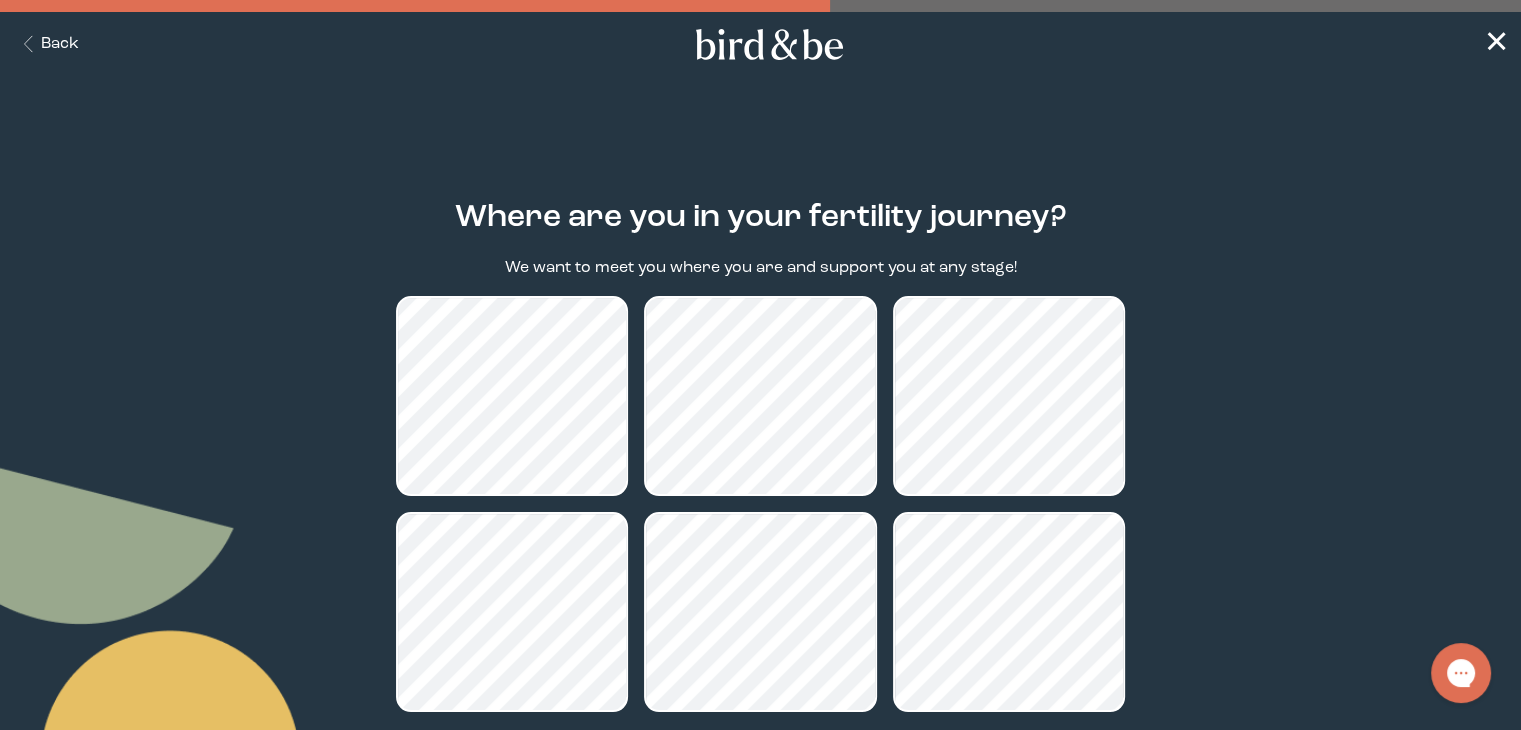 click on "Where are you in your fertility journey? We want to meet you where you are and support you at any stage! None of these apply to me Continue" at bounding box center (760, 542) 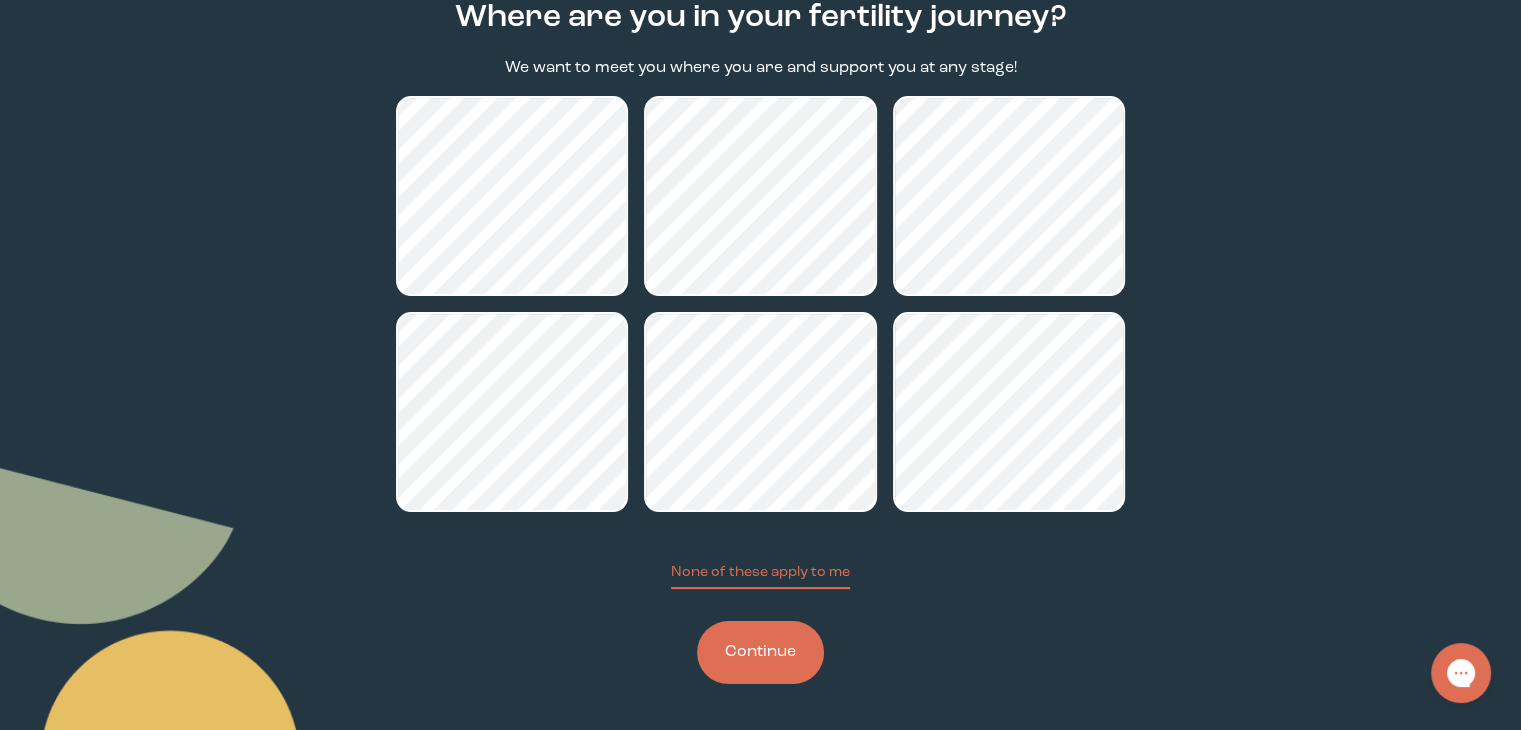 scroll, scrollTop: 203, scrollLeft: 0, axis: vertical 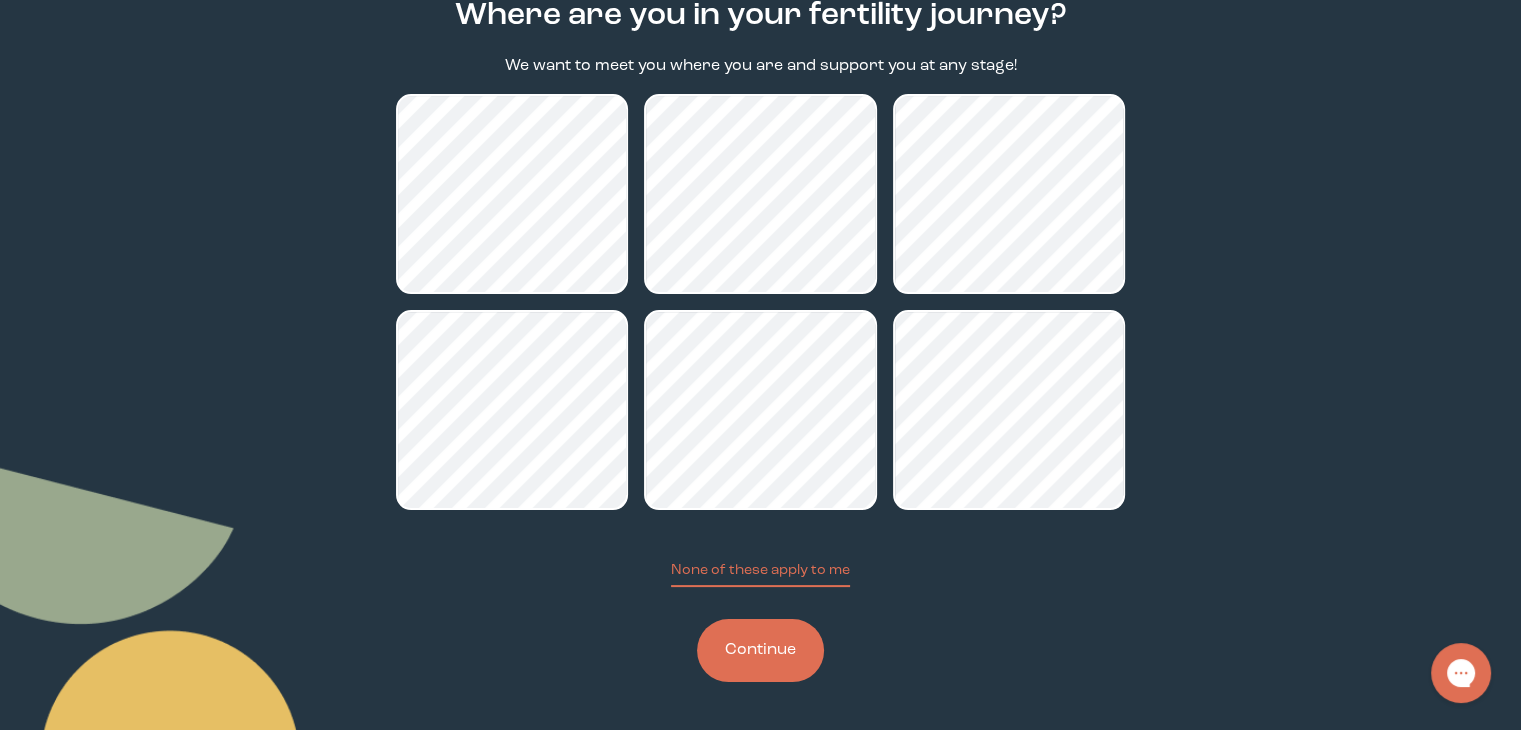 click on "Continue" at bounding box center (760, 650) 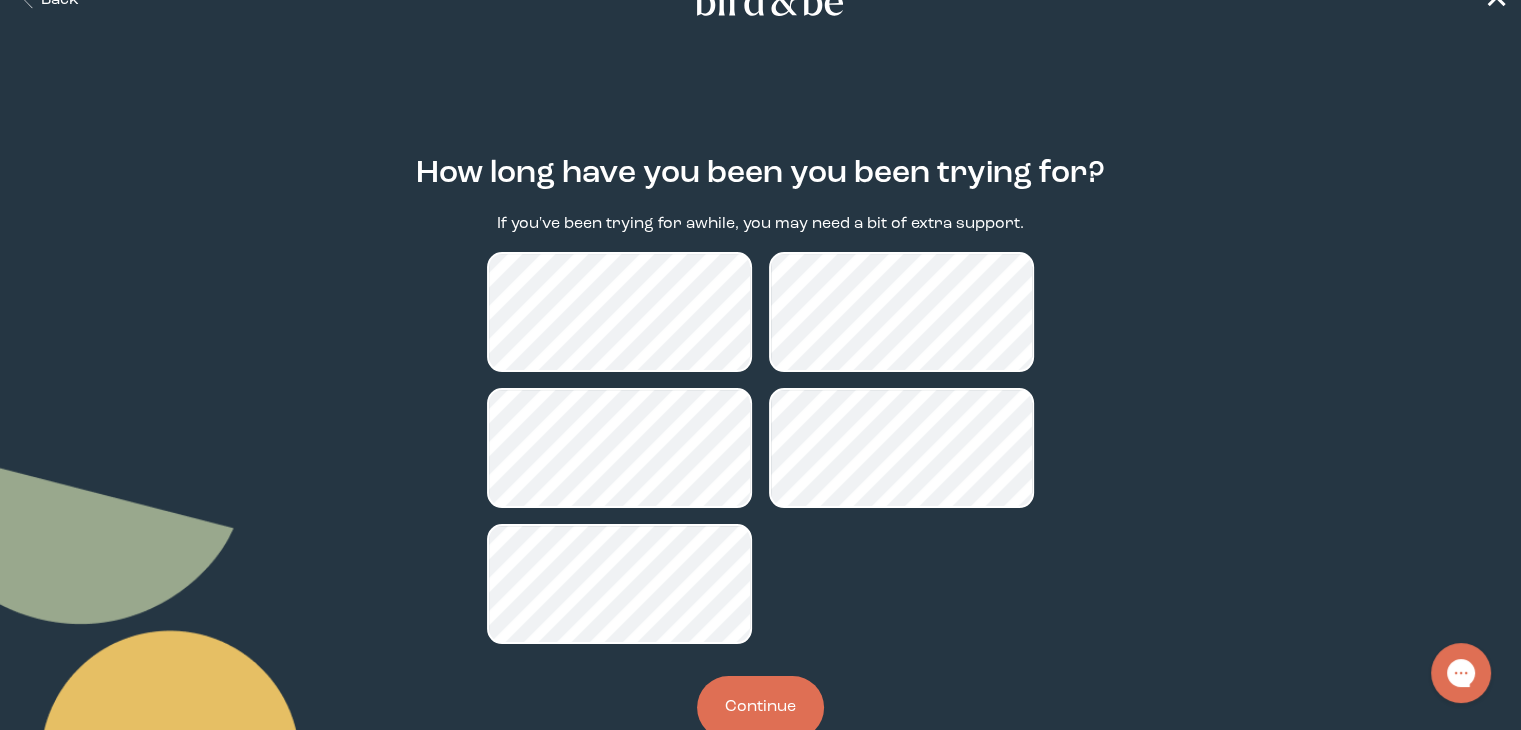 scroll, scrollTop: 80, scrollLeft: 0, axis: vertical 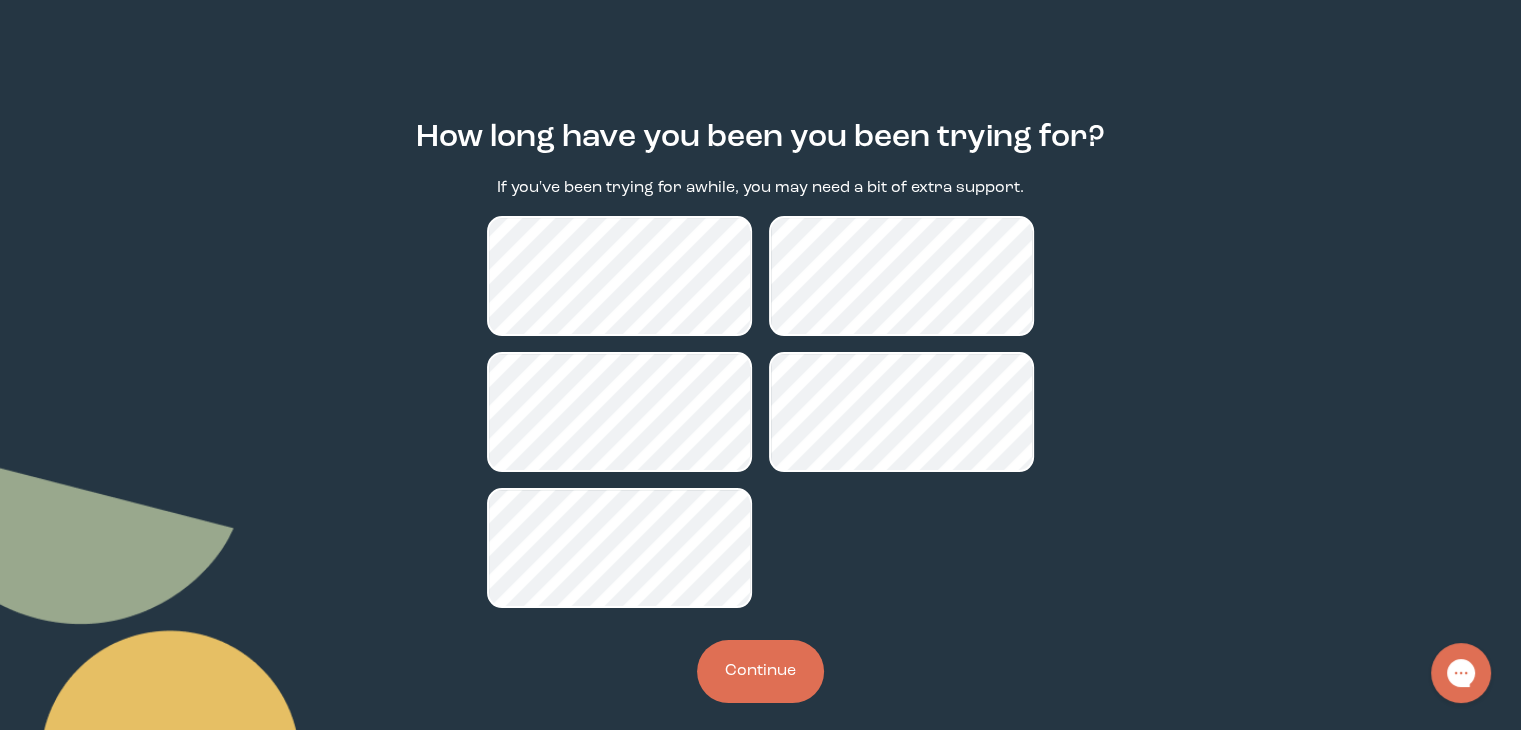 click on "Continue" at bounding box center [760, 671] 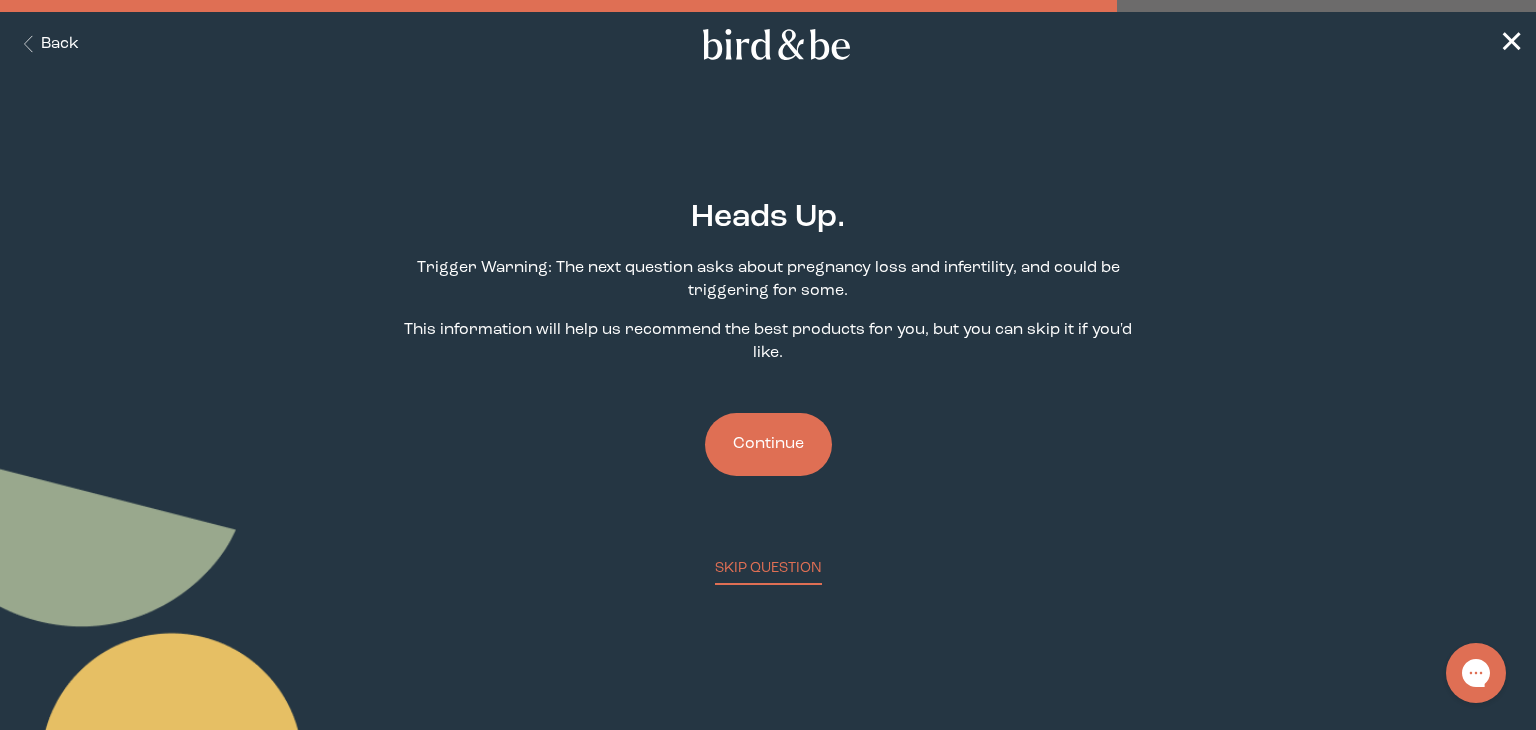 click on "Continue" at bounding box center (768, 444) 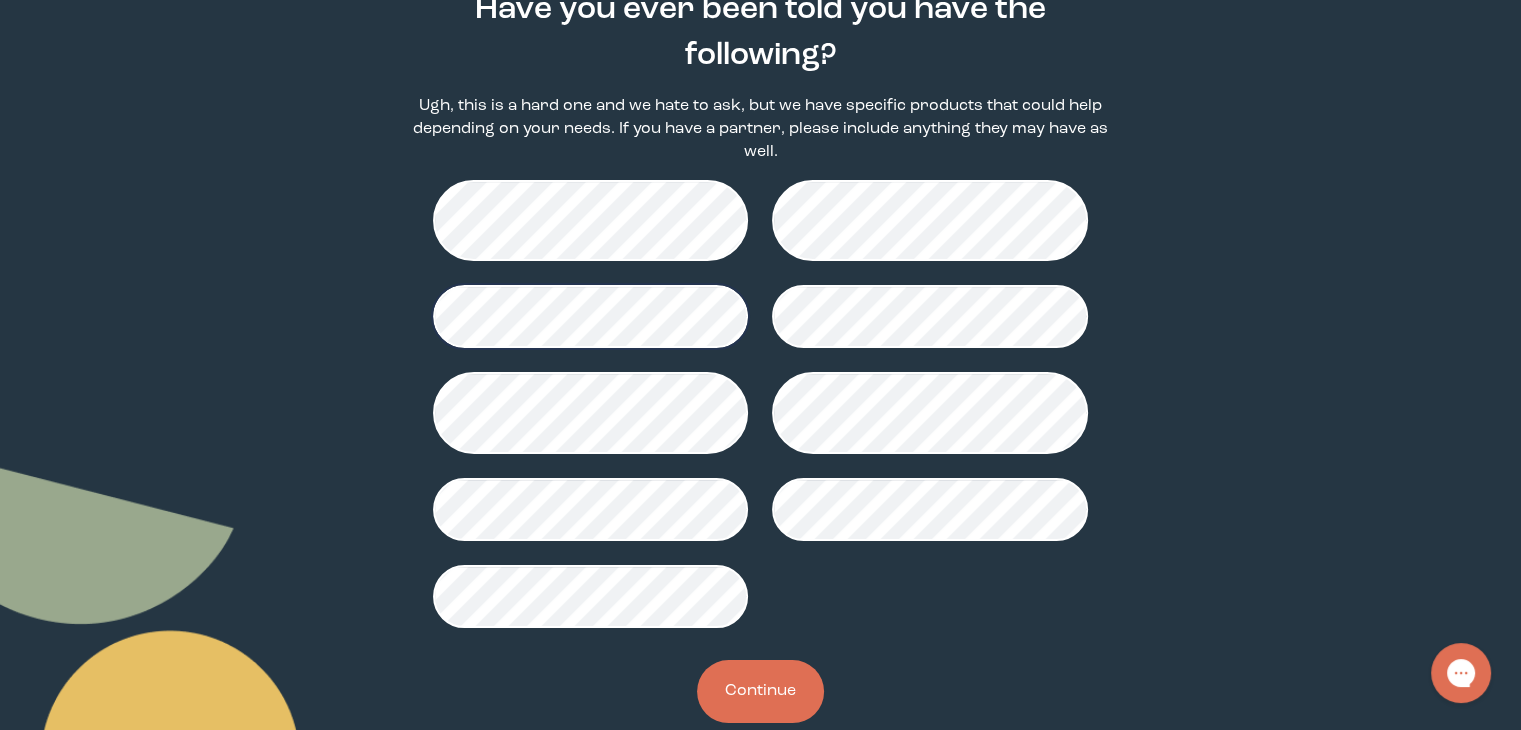 scroll, scrollTop: 228, scrollLeft: 0, axis: vertical 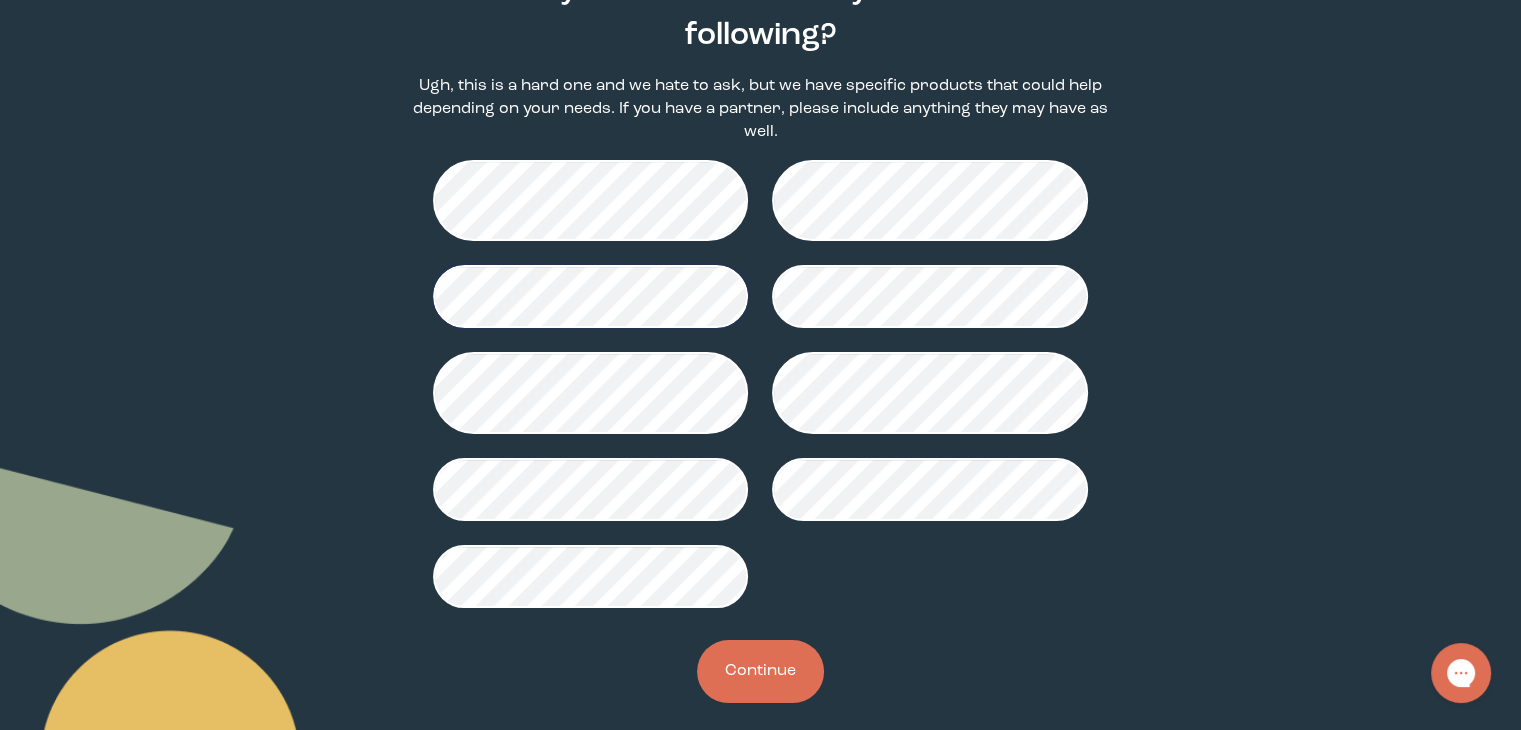 click on "Continue" at bounding box center (760, 671) 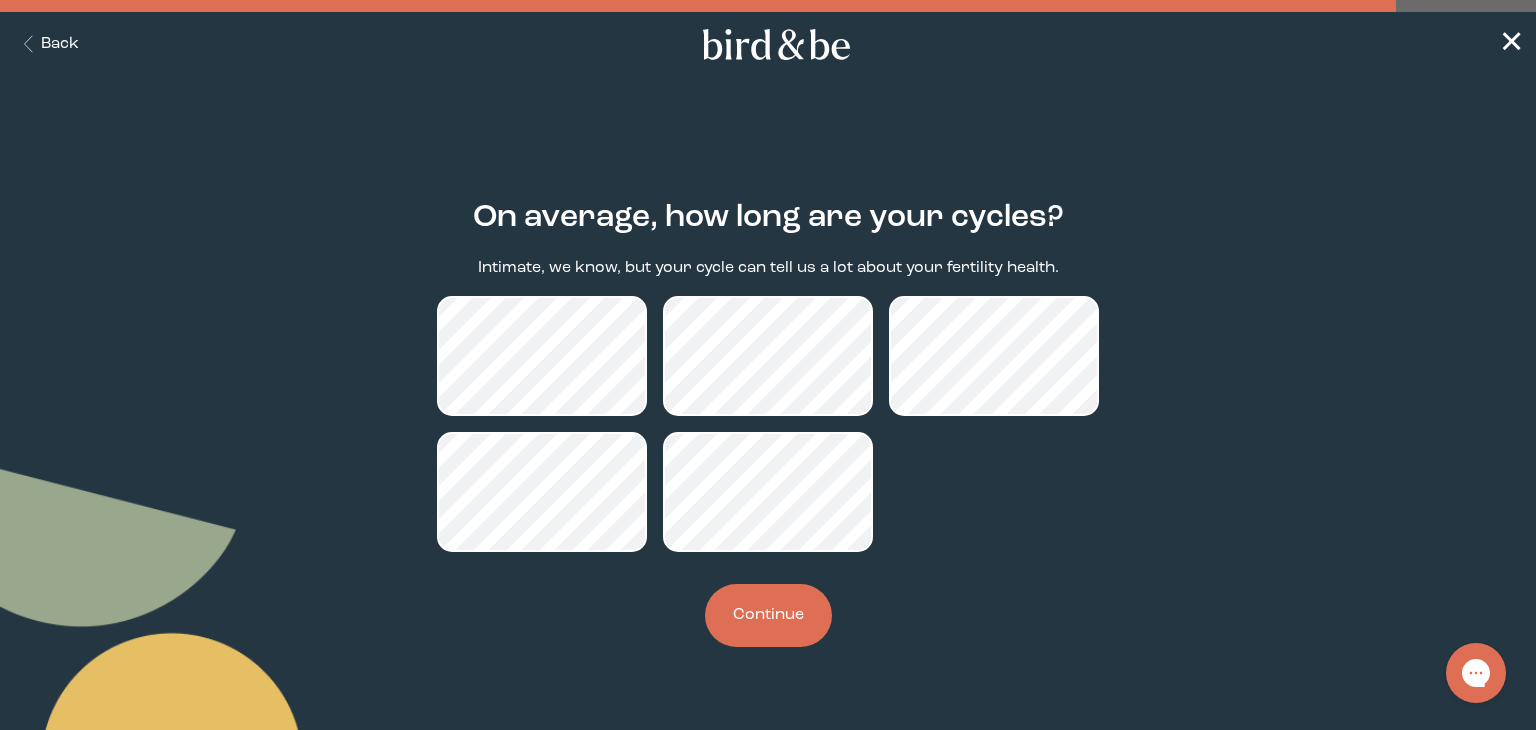 click on "Continue" at bounding box center [768, 615] 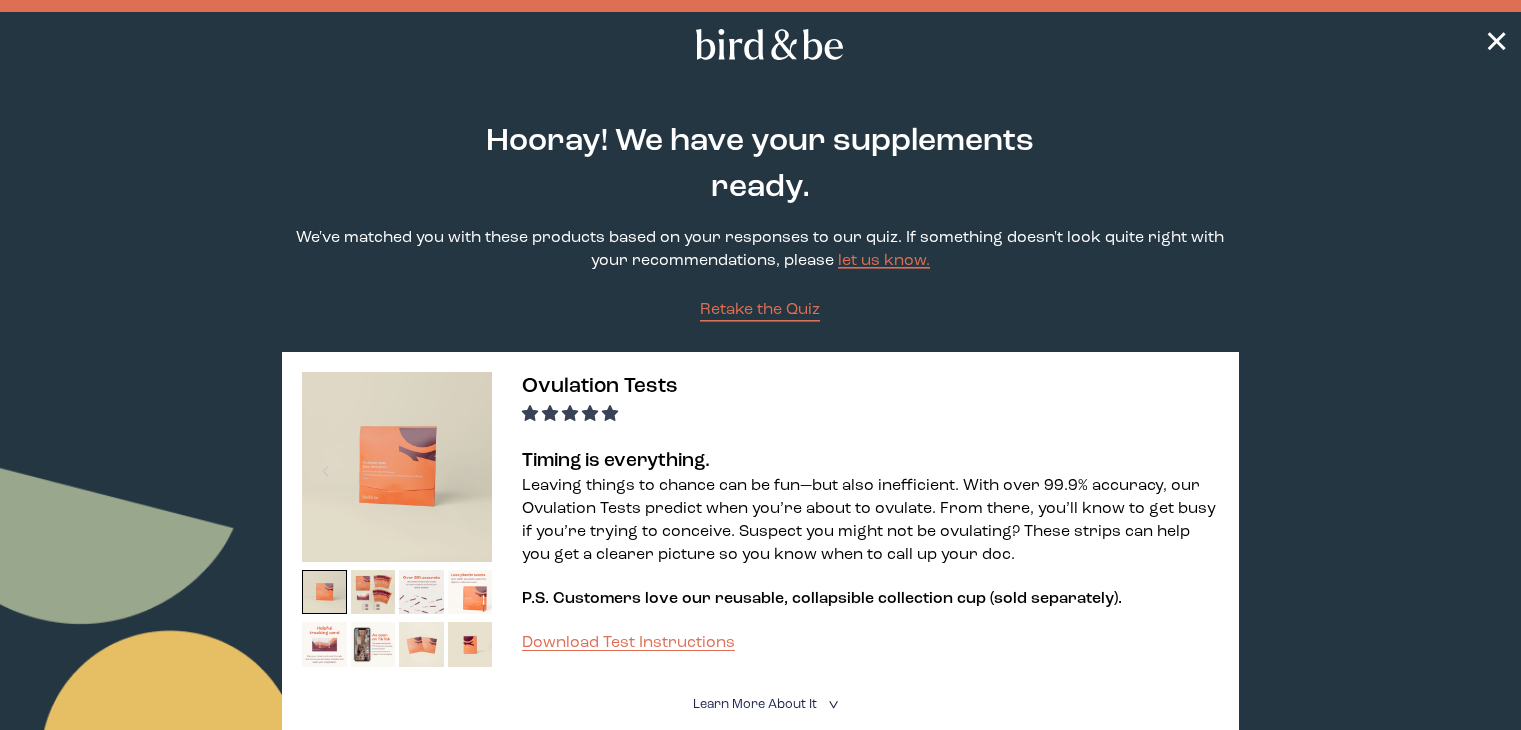 scroll, scrollTop: 0, scrollLeft: 0, axis: both 